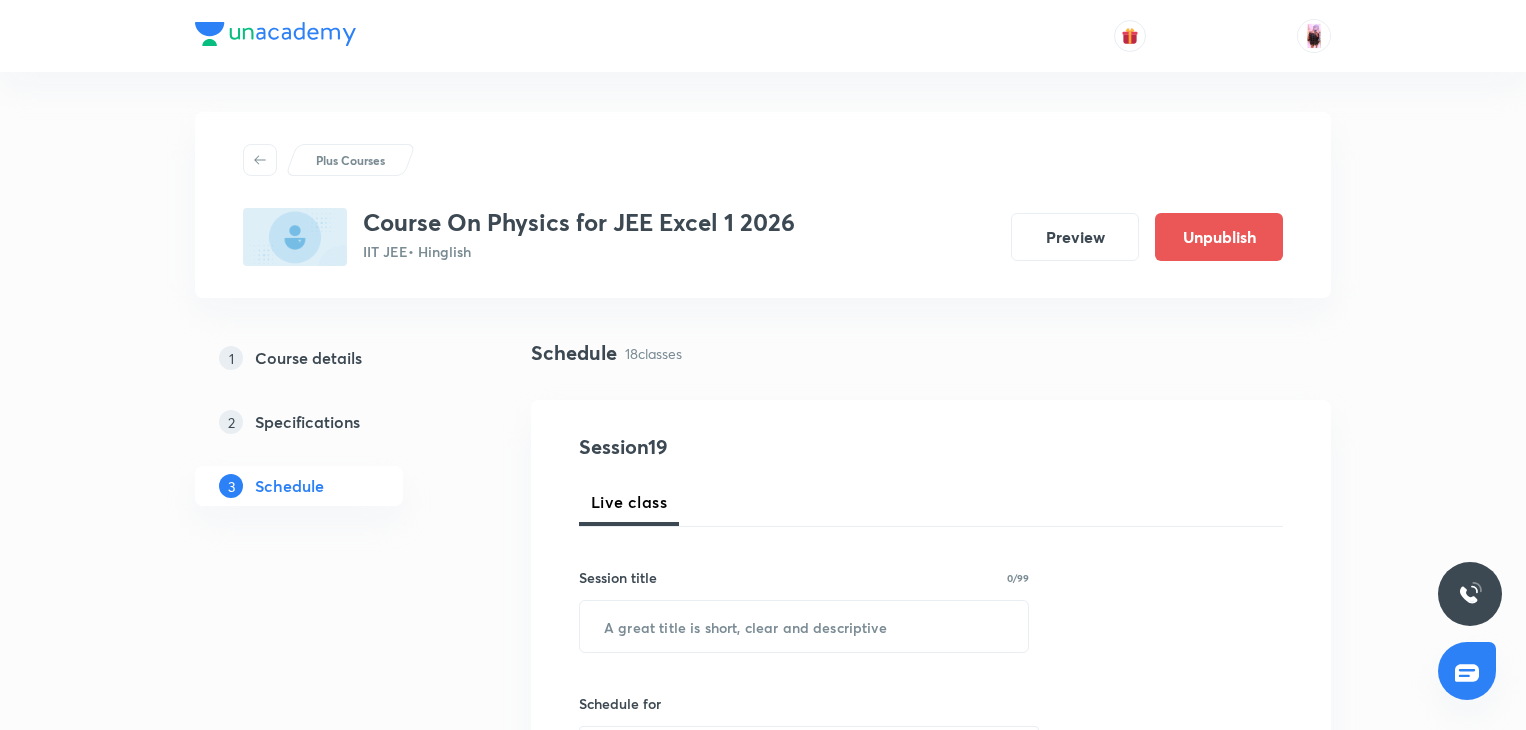 scroll, scrollTop: 0, scrollLeft: 0, axis: both 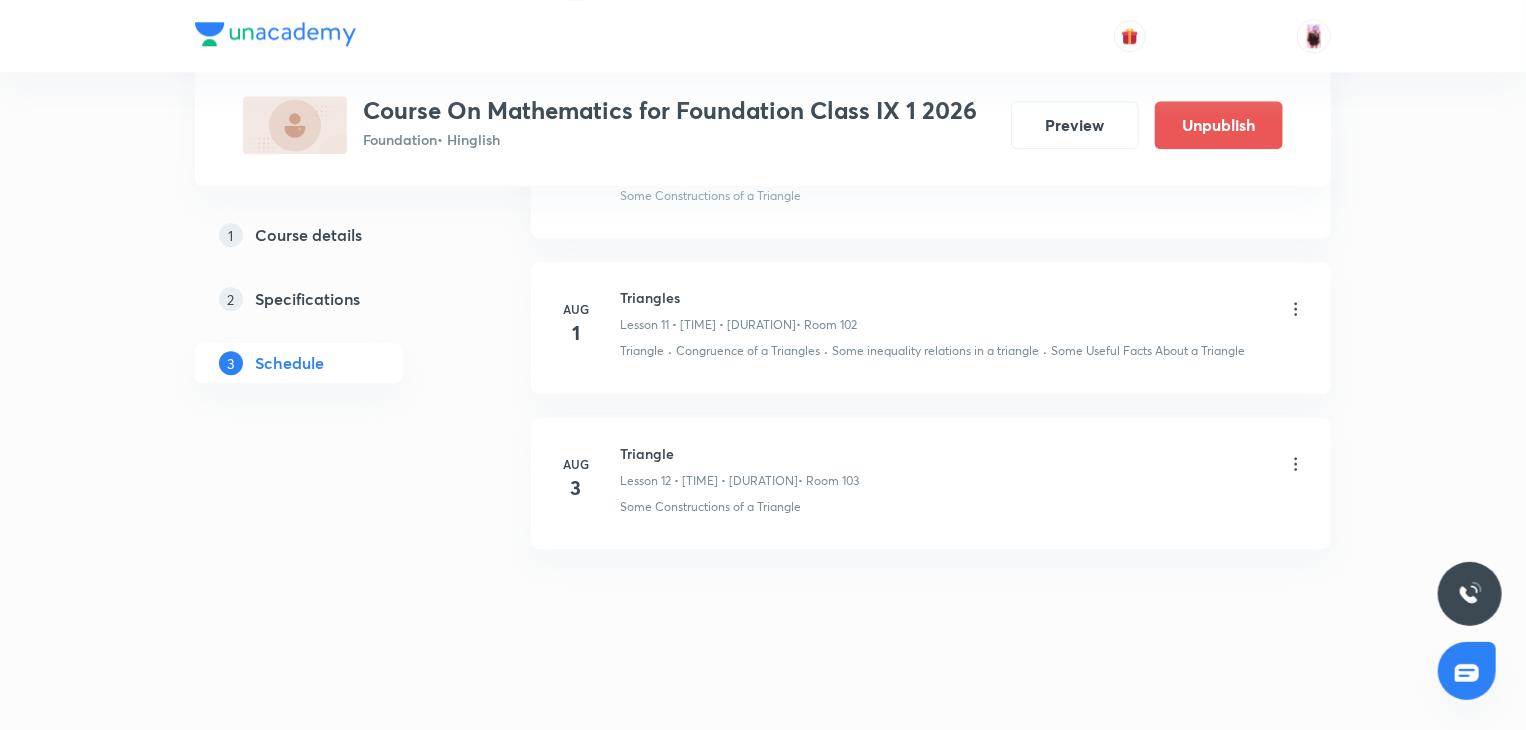 click on "Triangle" at bounding box center [739, 453] 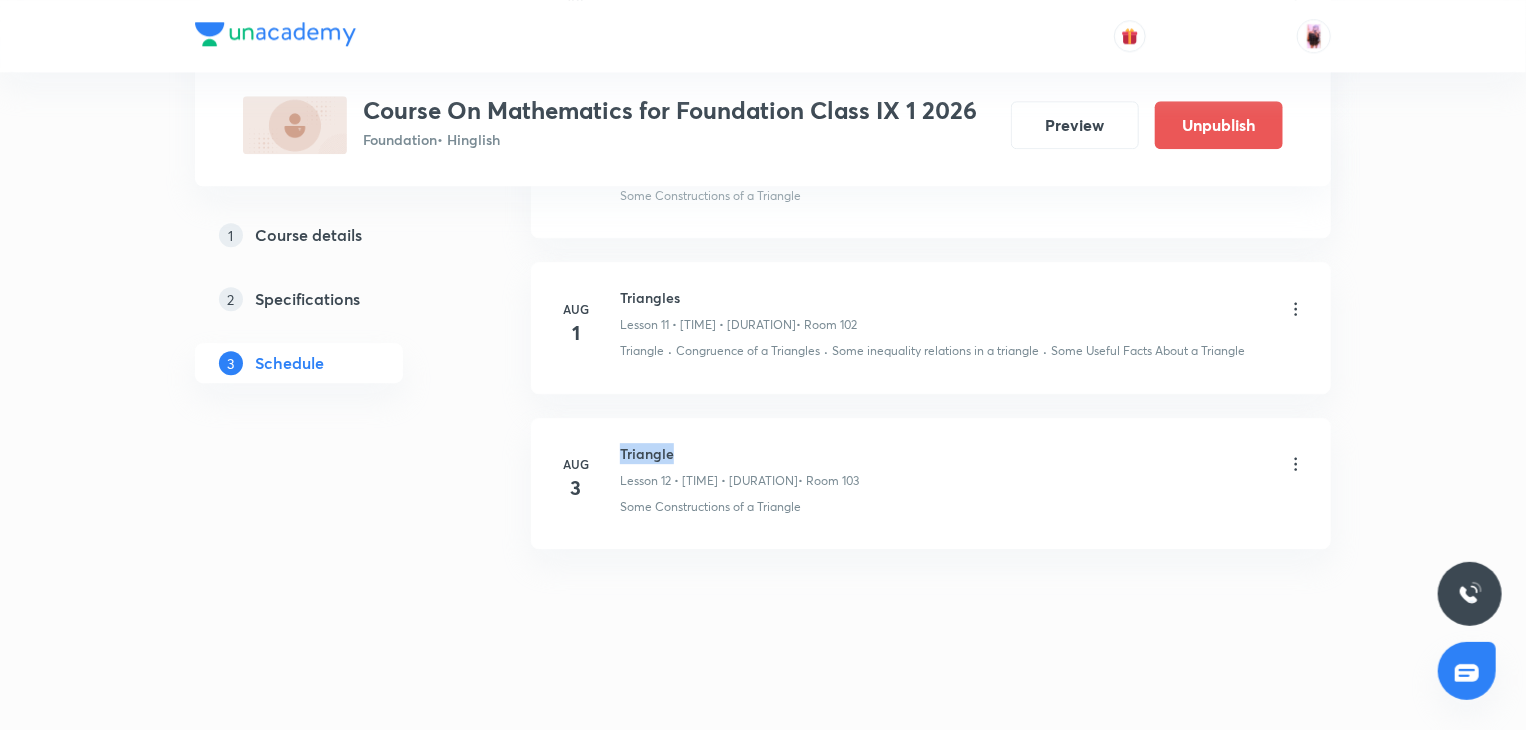 click on "Triangle" at bounding box center [739, 453] 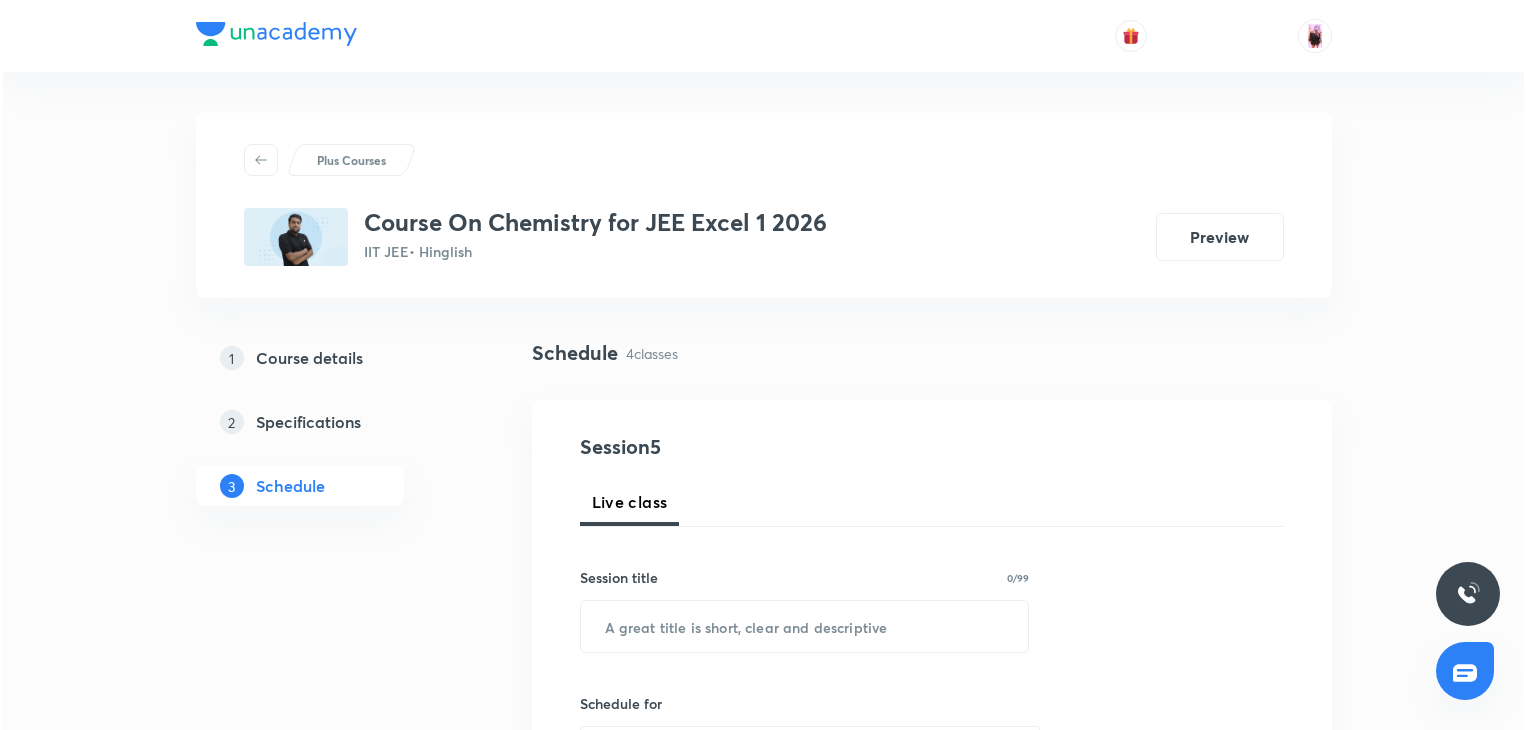 scroll, scrollTop: 0, scrollLeft: 0, axis: both 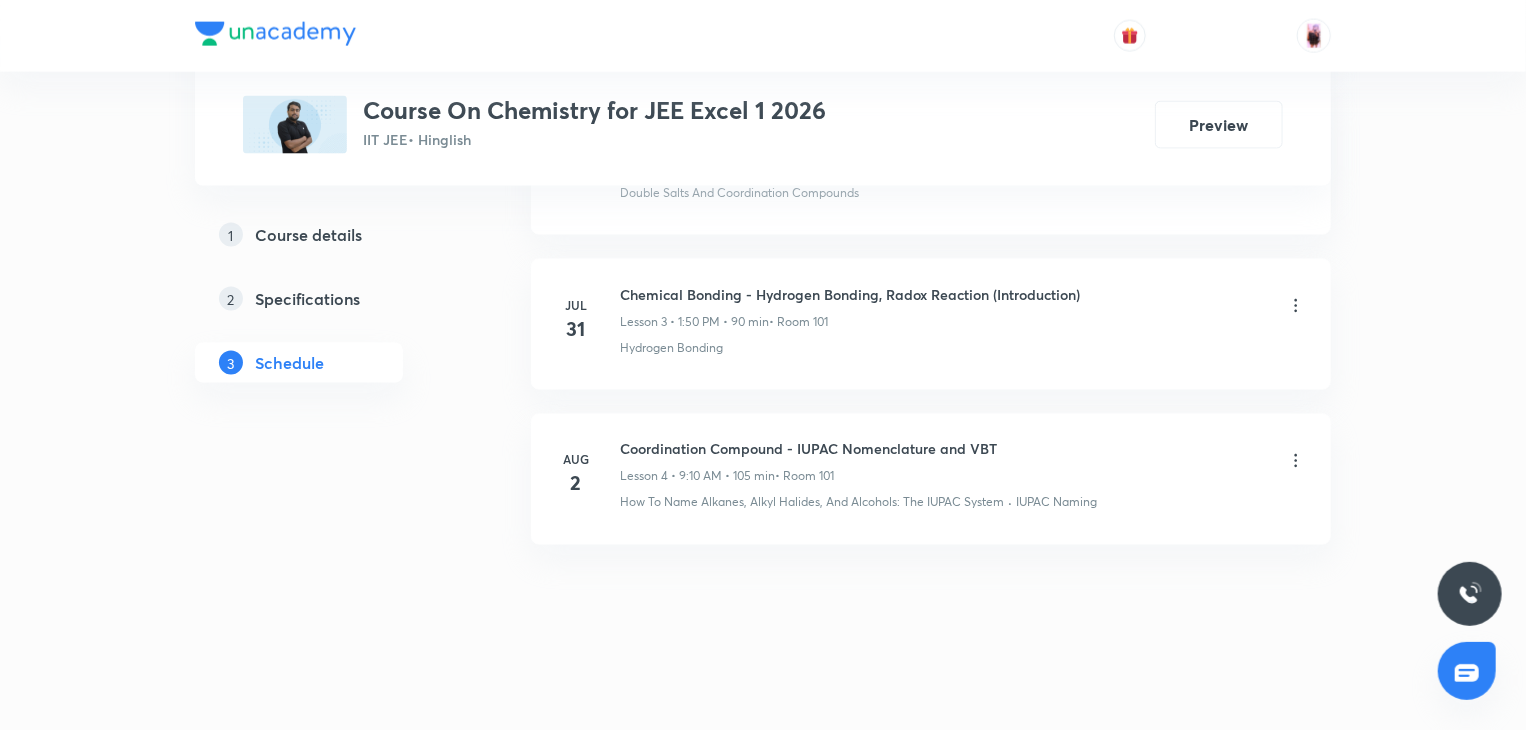 click on "Coordination Compound - IUPAC Nomenclature and VBT" at bounding box center [808, 449] 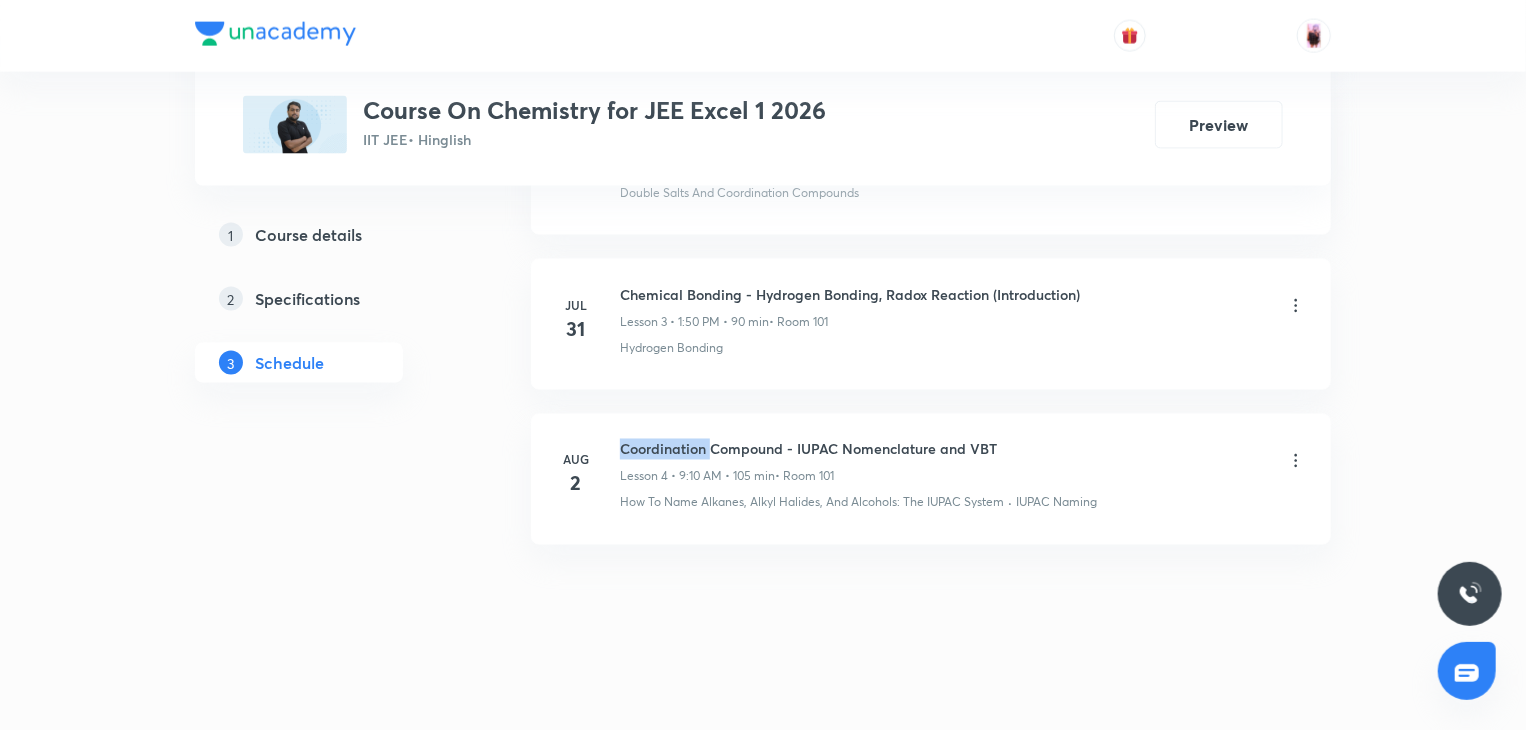 click on "Coordination Compound - IUPAC Nomenclature and VBT" at bounding box center (808, 449) 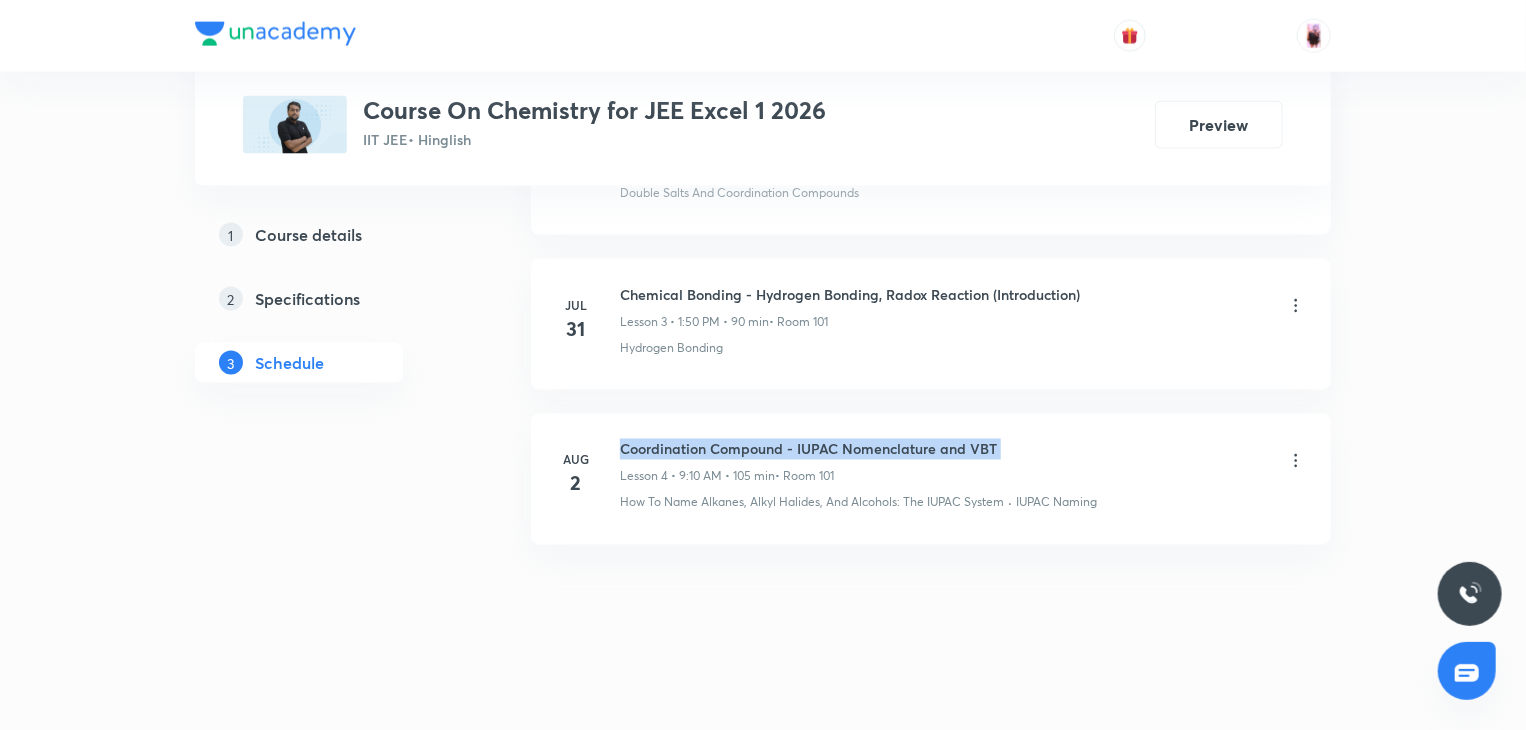click on "Coordination Compound - IUPAC Nomenclature and VBT" at bounding box center (808, 449) 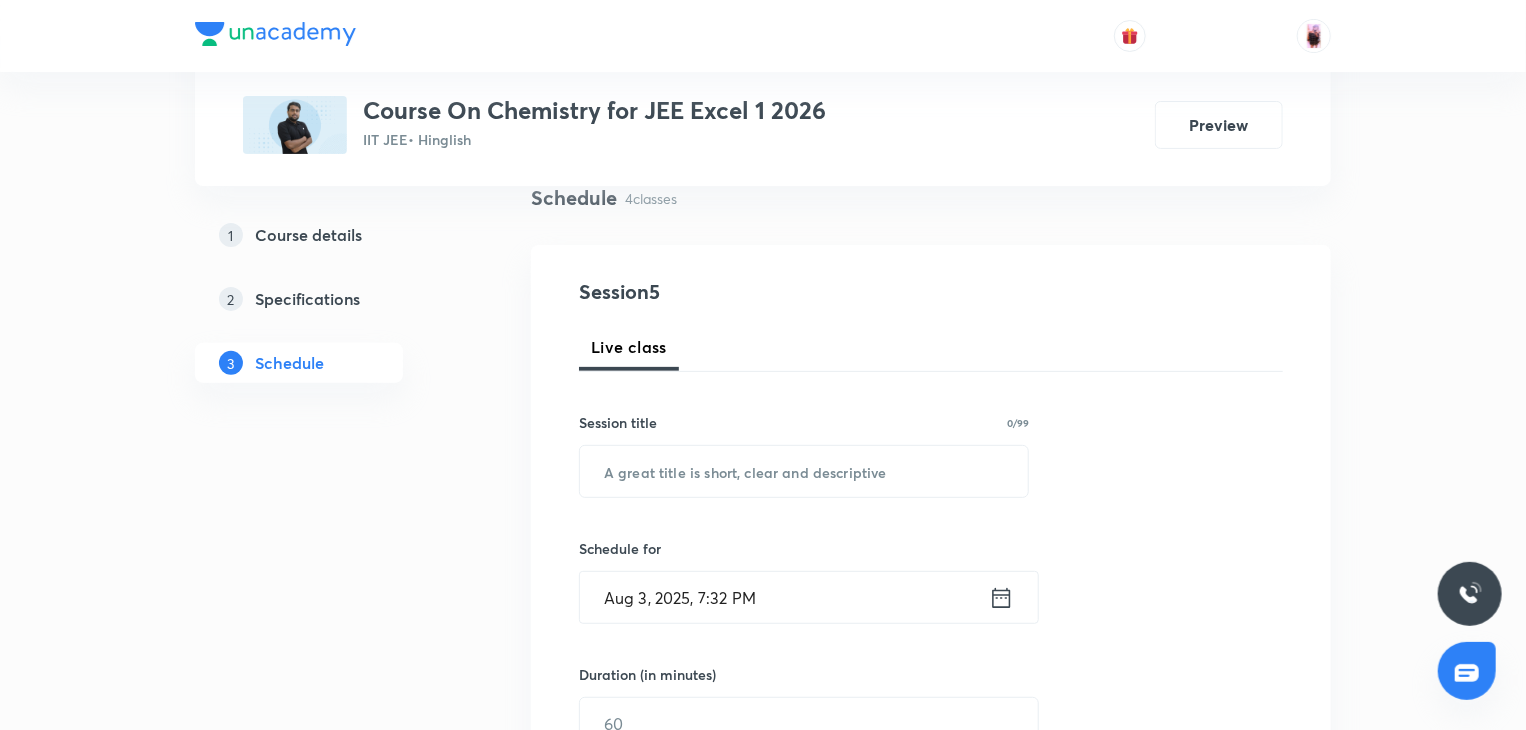 scroll, scrollTop: 156, scrollLeft: 0, axis: vertical 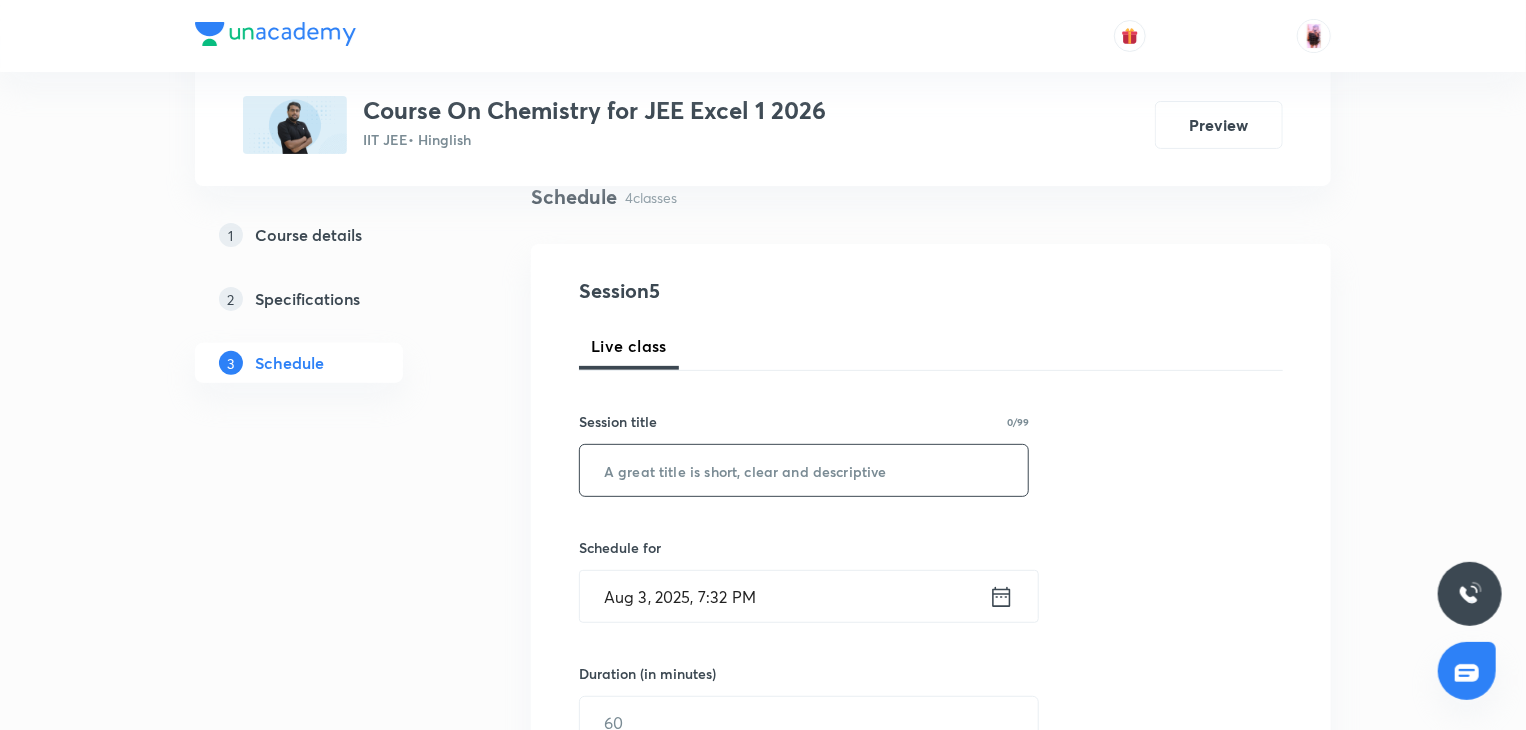 click at bounding box center (804, 470) 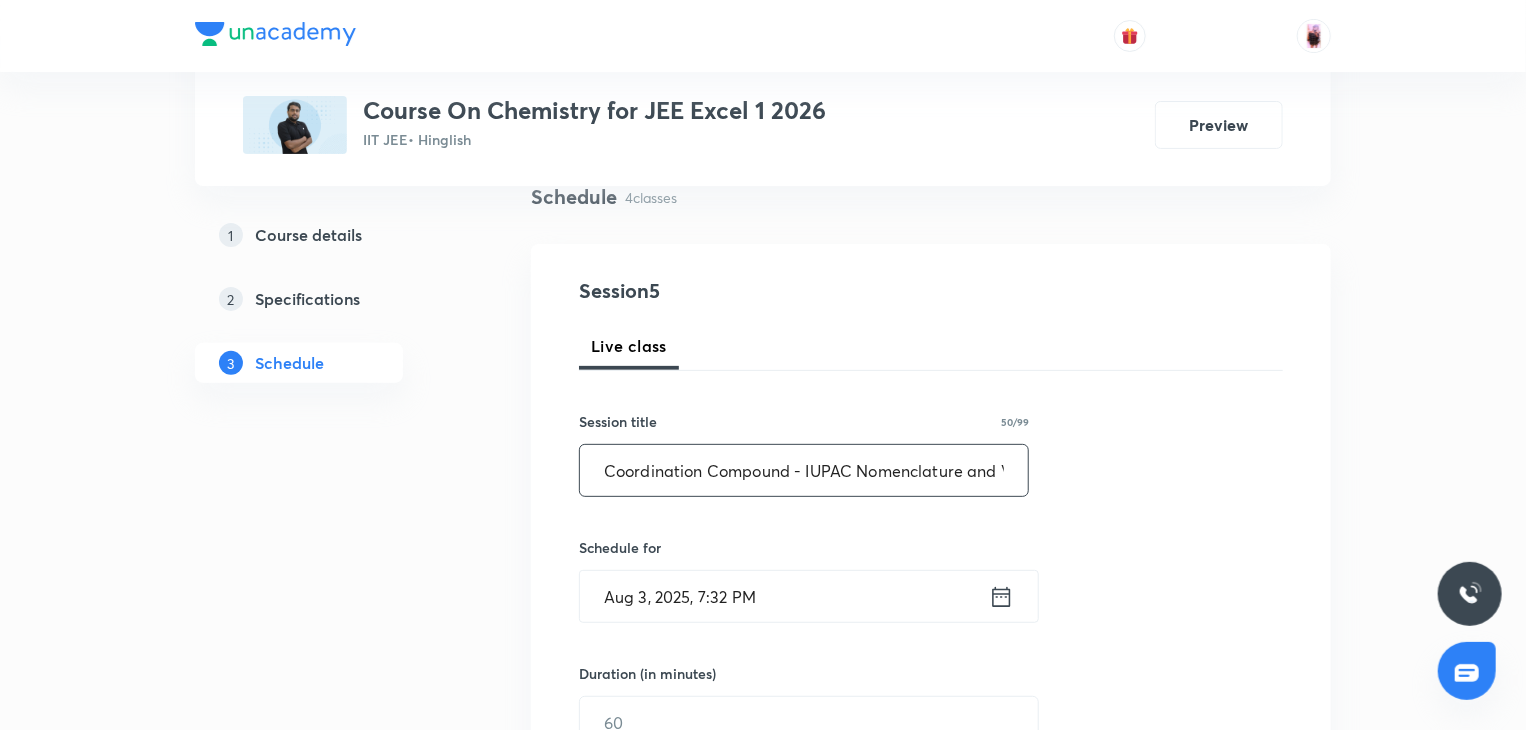 scroll, scrollTop: 0, scrollLeft: 28, axis: horizontal 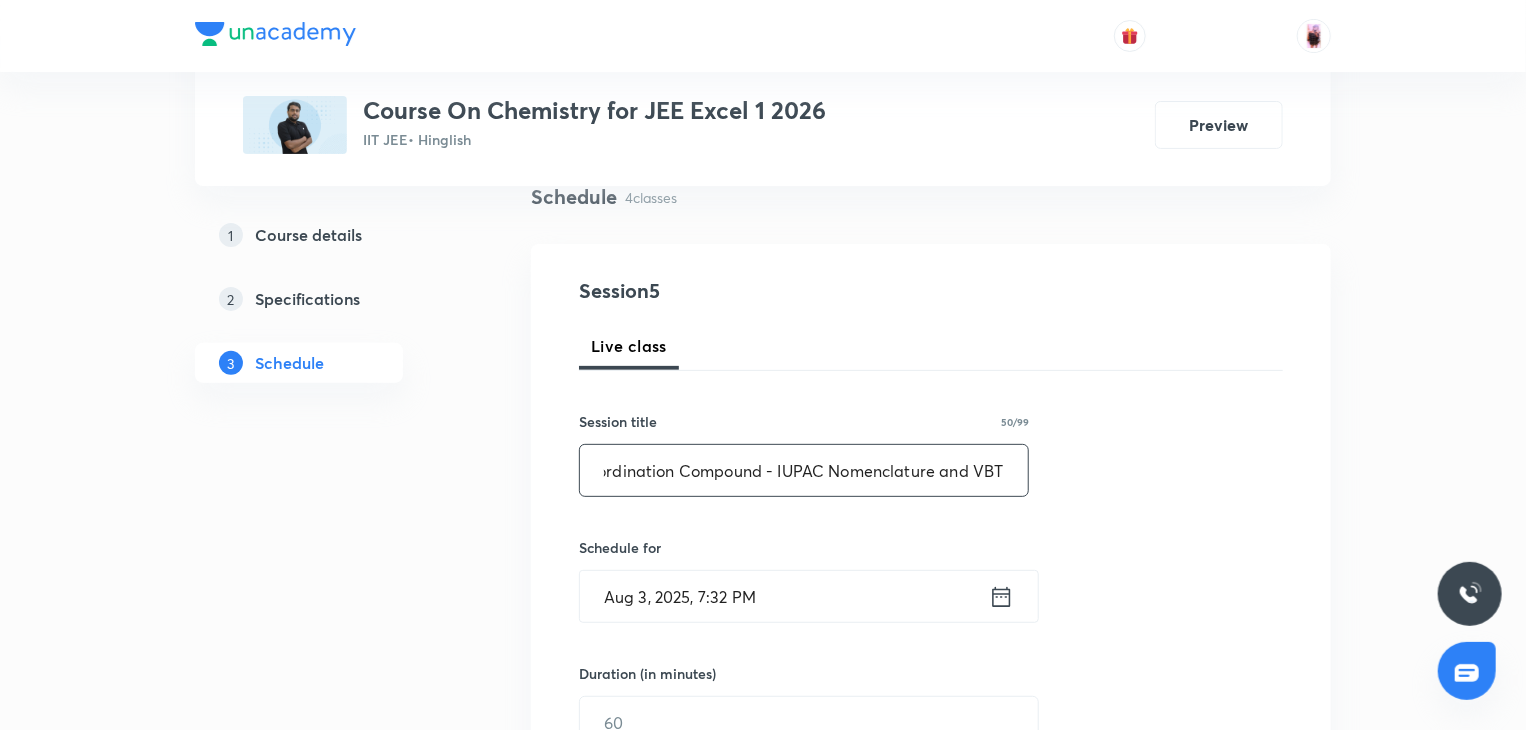 click on "Coordination Compound - IUPAC Nomenclature and VBT" at bounding box center [804, 470] 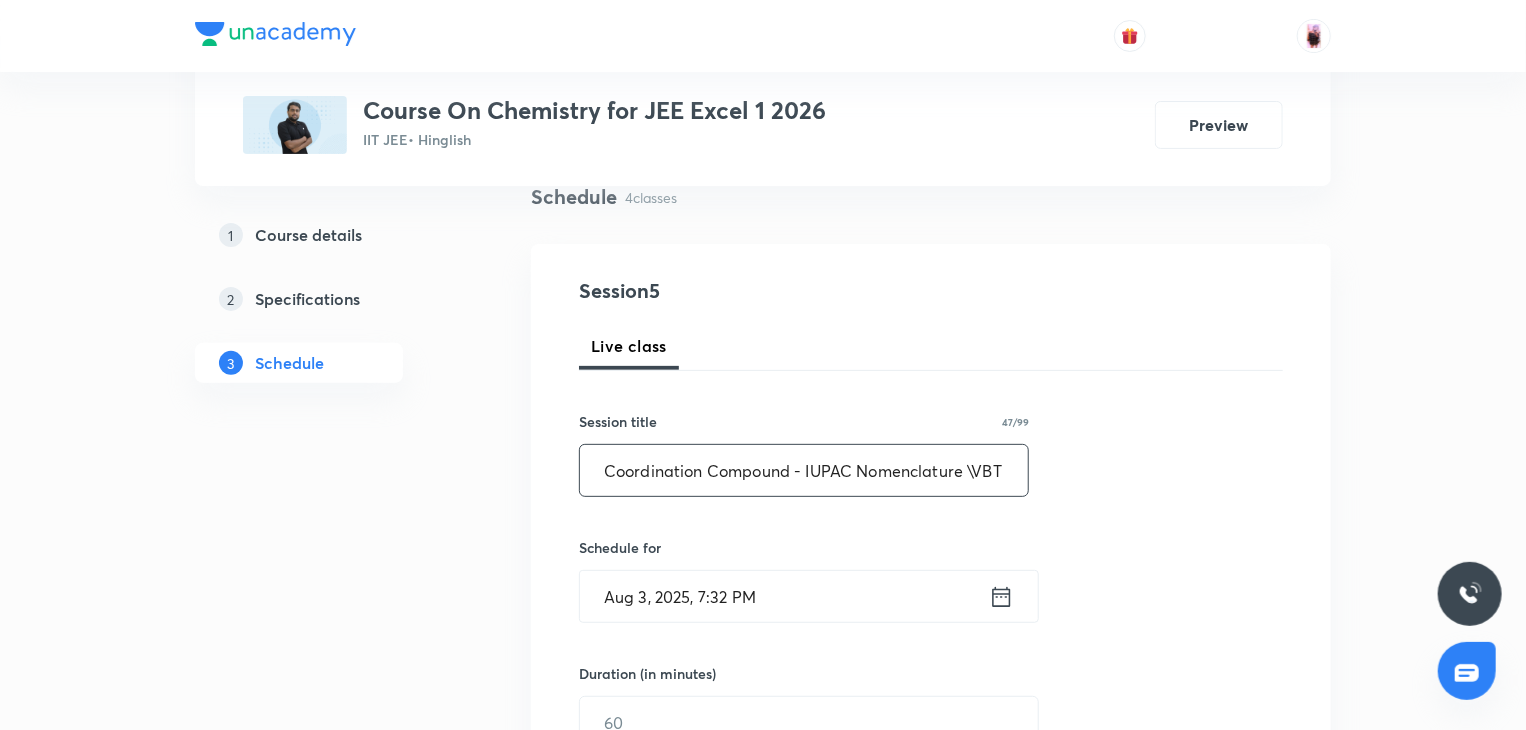 scroll, scrollTop: 0, scrollLeft: 0, axis: both 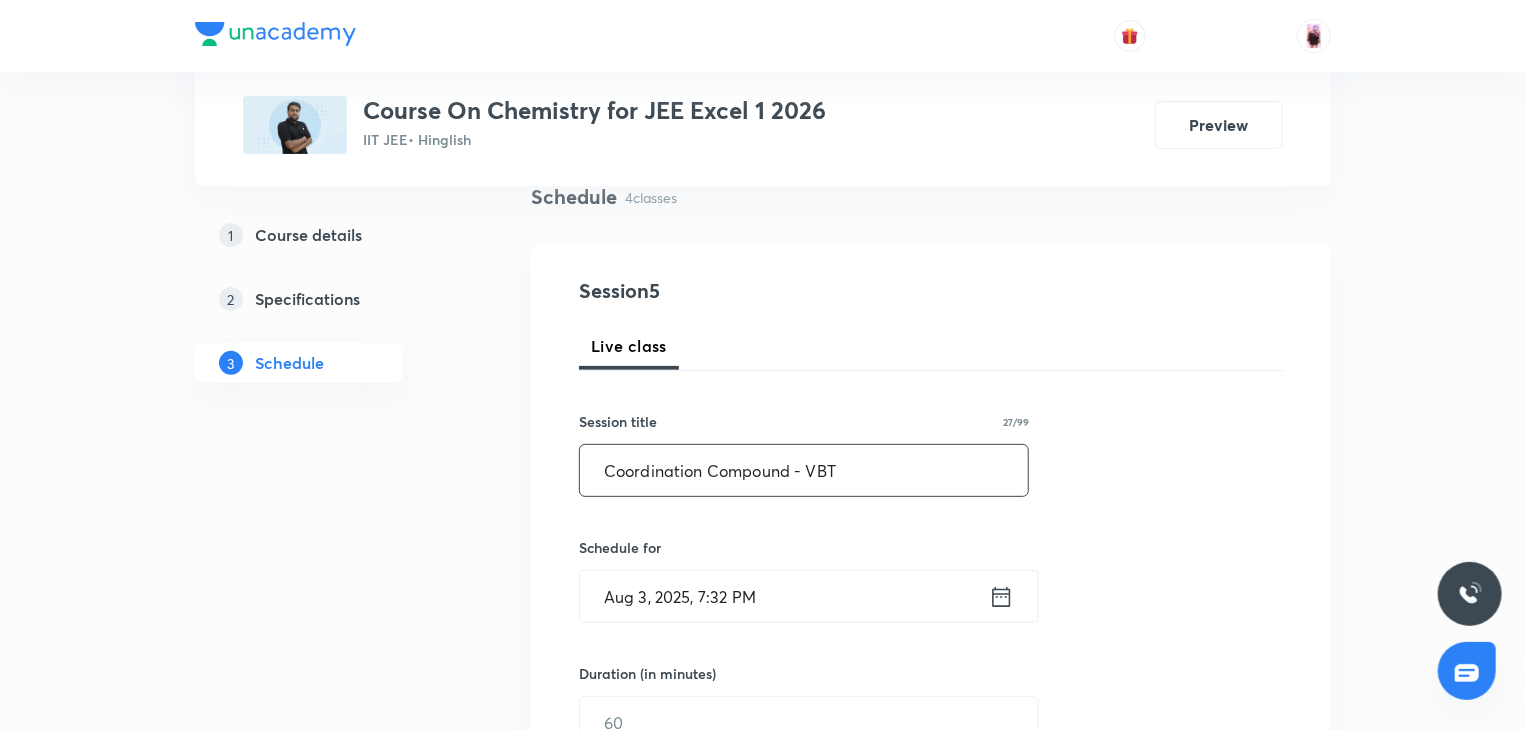 click on "Coordination Compound - VBT" at bounding box center (804, 470) 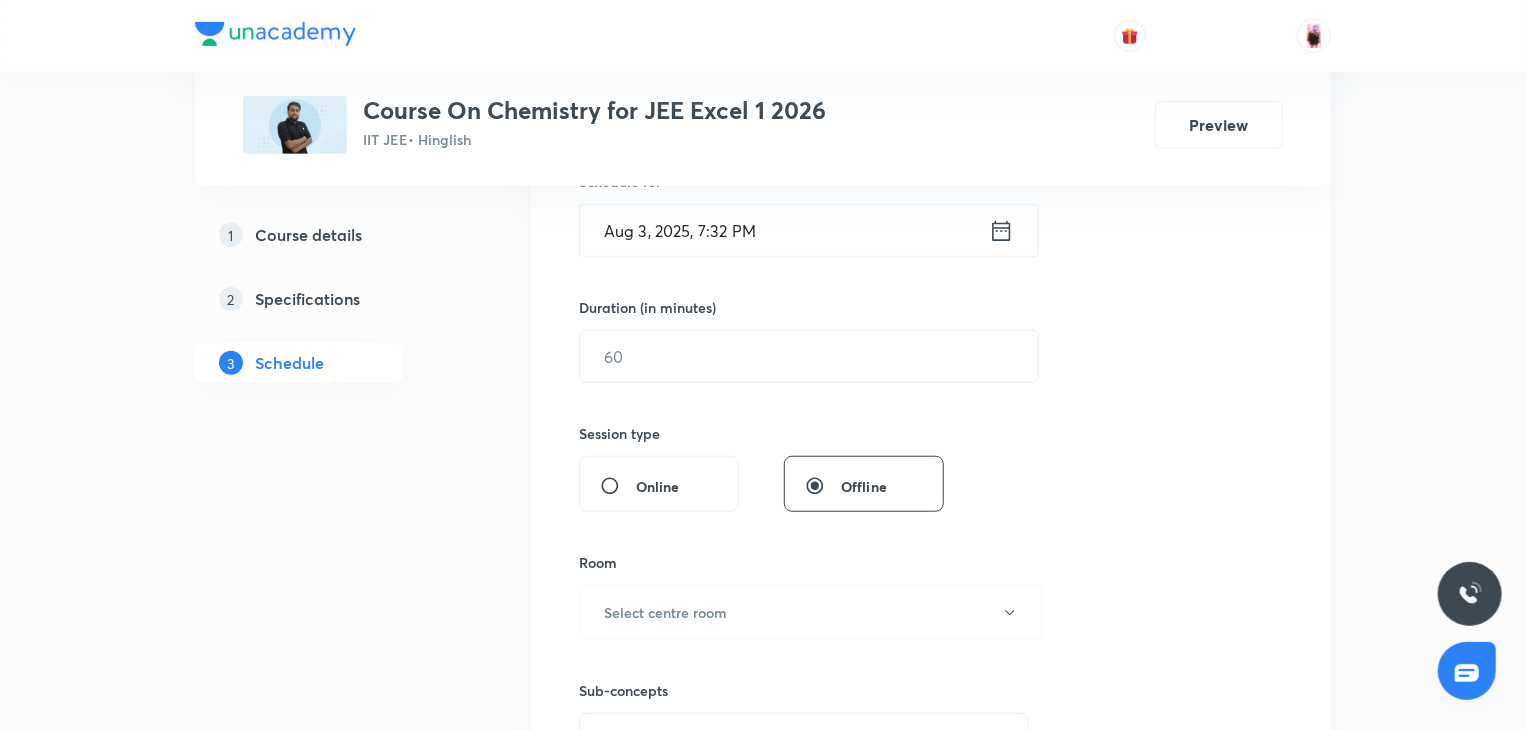 scroll, scrollTop: 523, scrollLeft: 0, axis: vertical 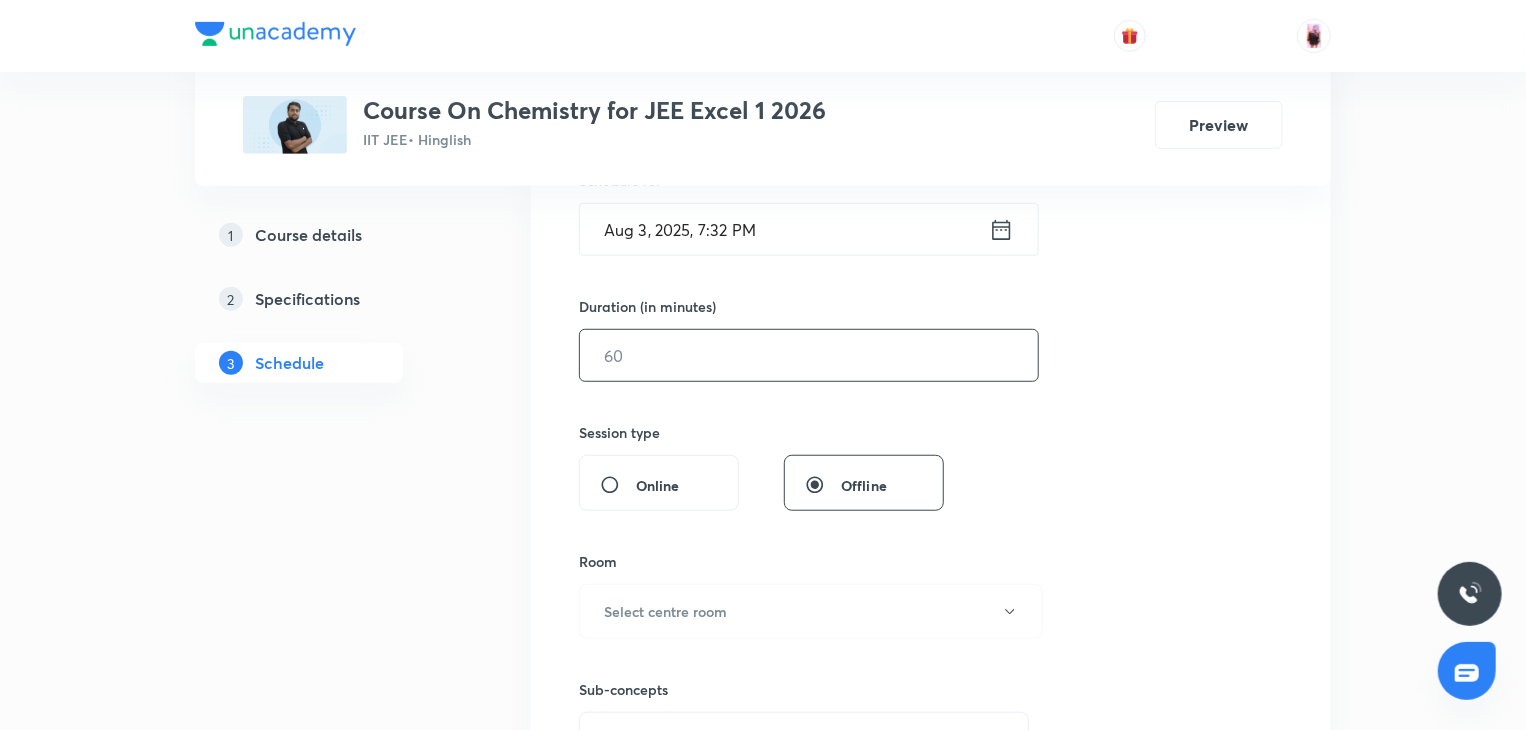 type on "Coordination Compound - VBT Question Practice" 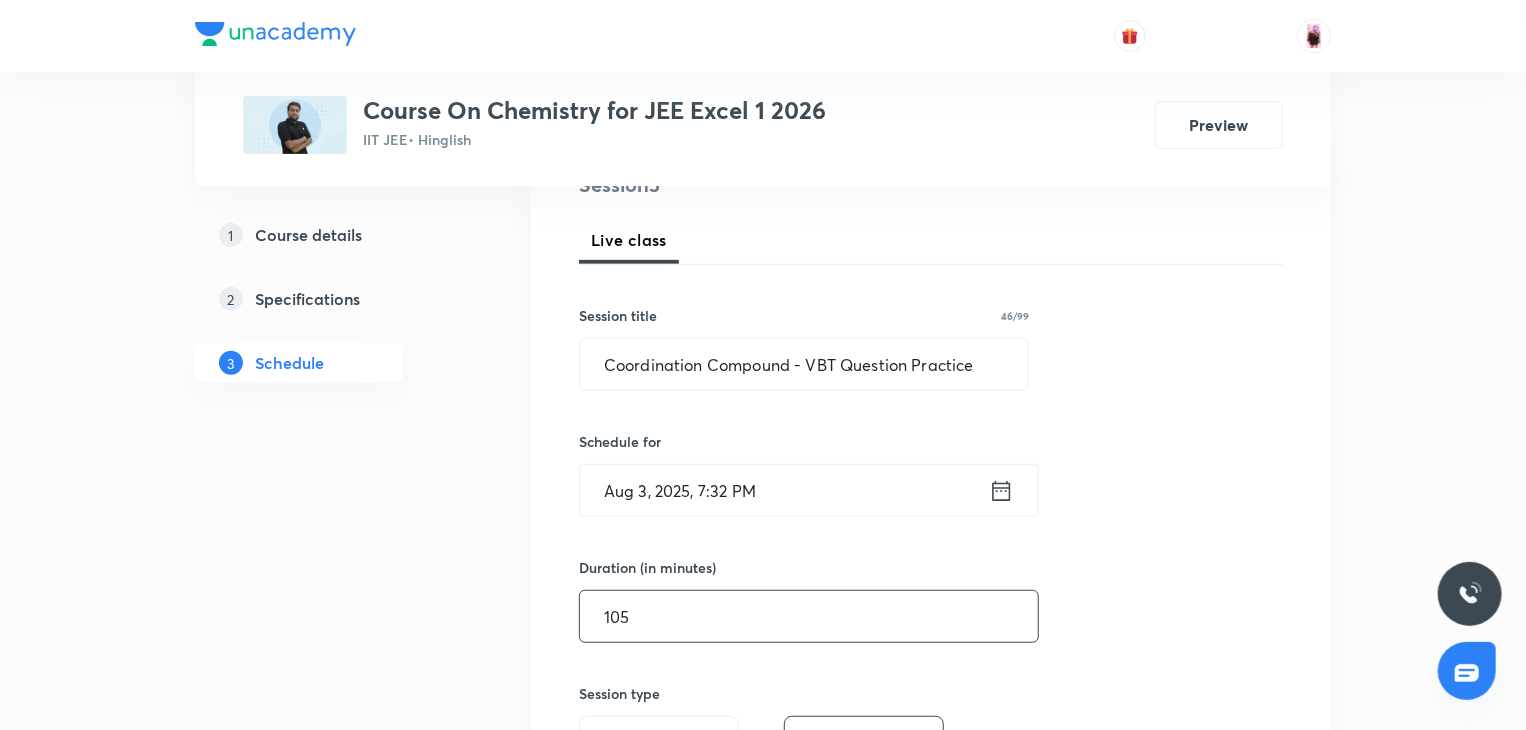scroll, scrollTop: 260, scrollLeft: 0, axis: vertical 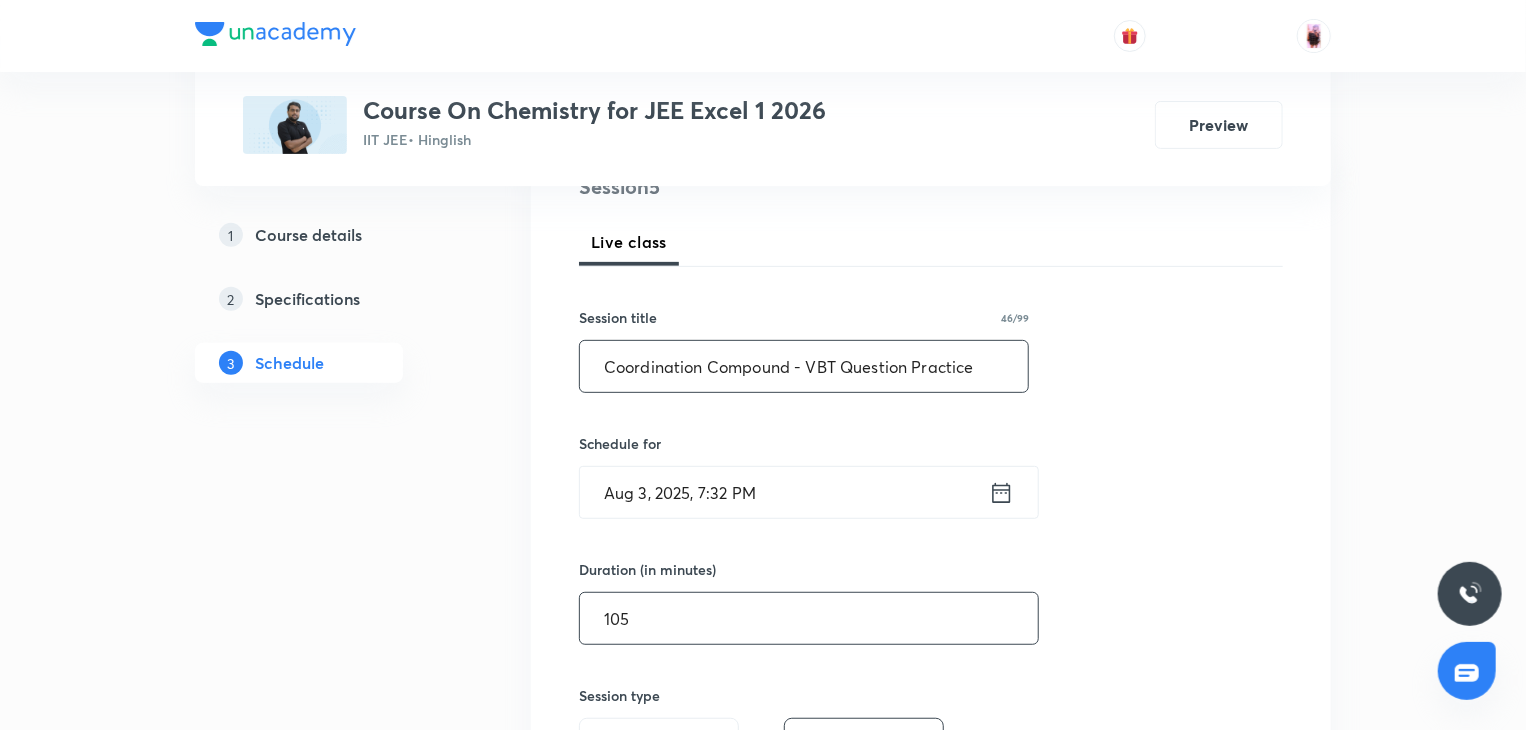 type on "105" 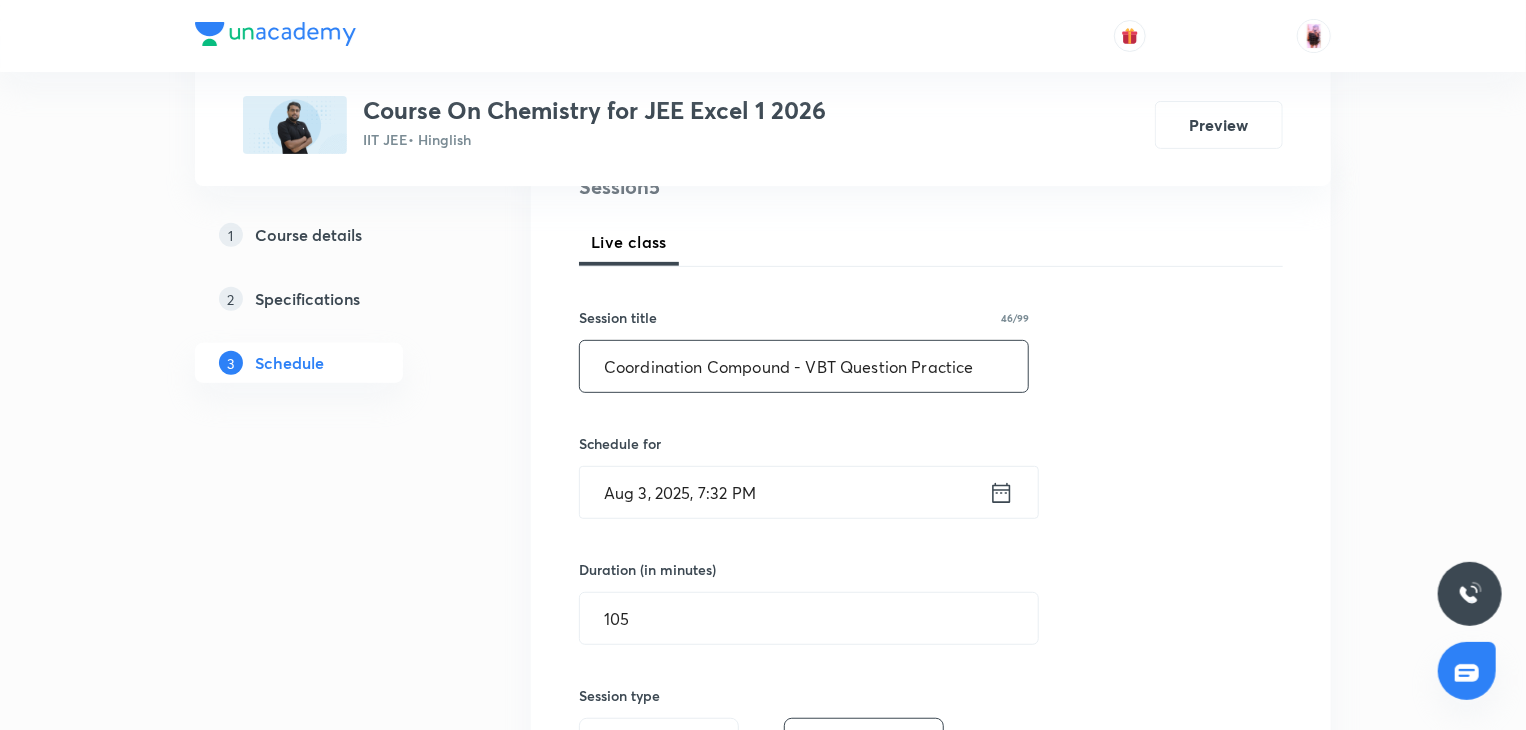 click on "Coordination Compound - VBT Question Practice" at bounding box center [804, 366] 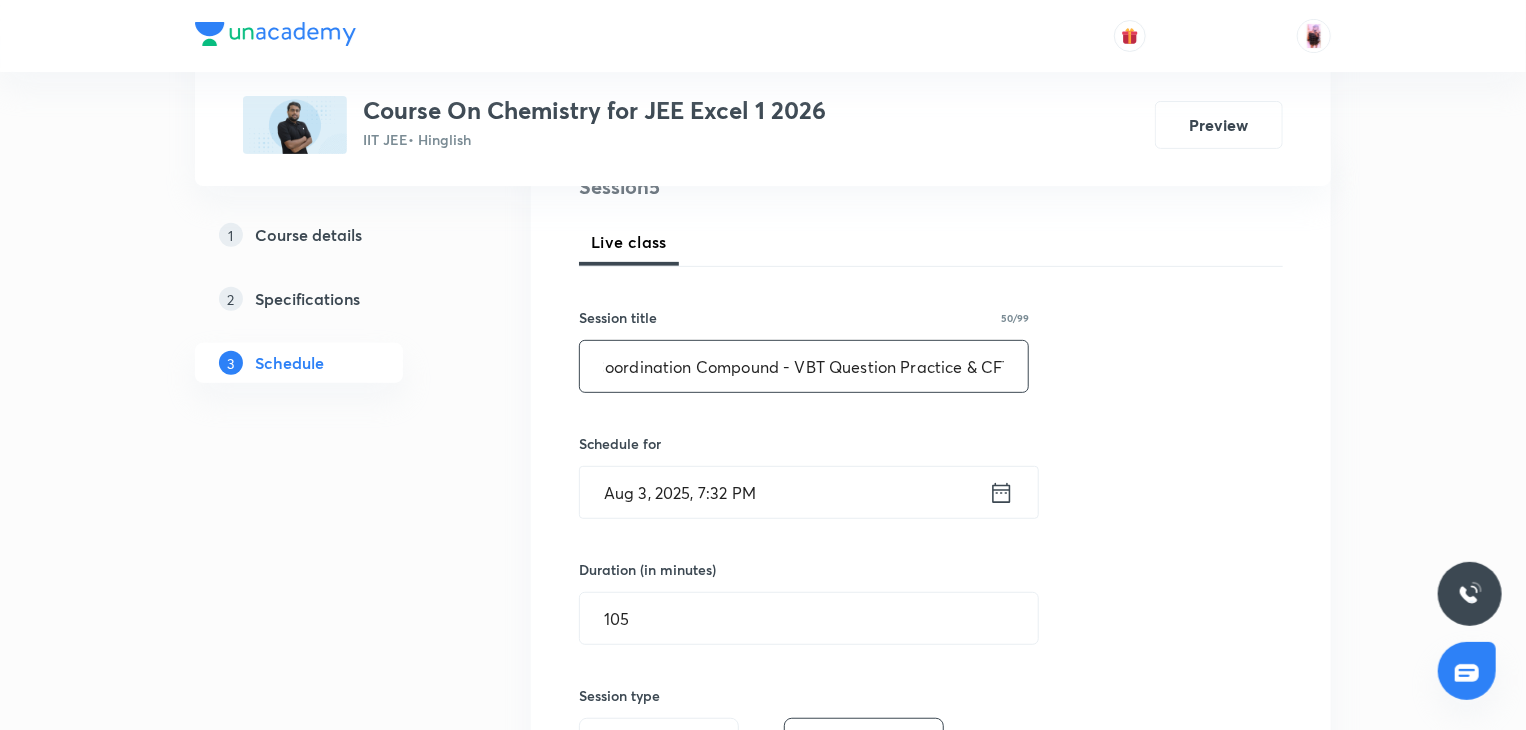 scroll, scrollTop: 0, scrollLeft: 20, axis: horizontal 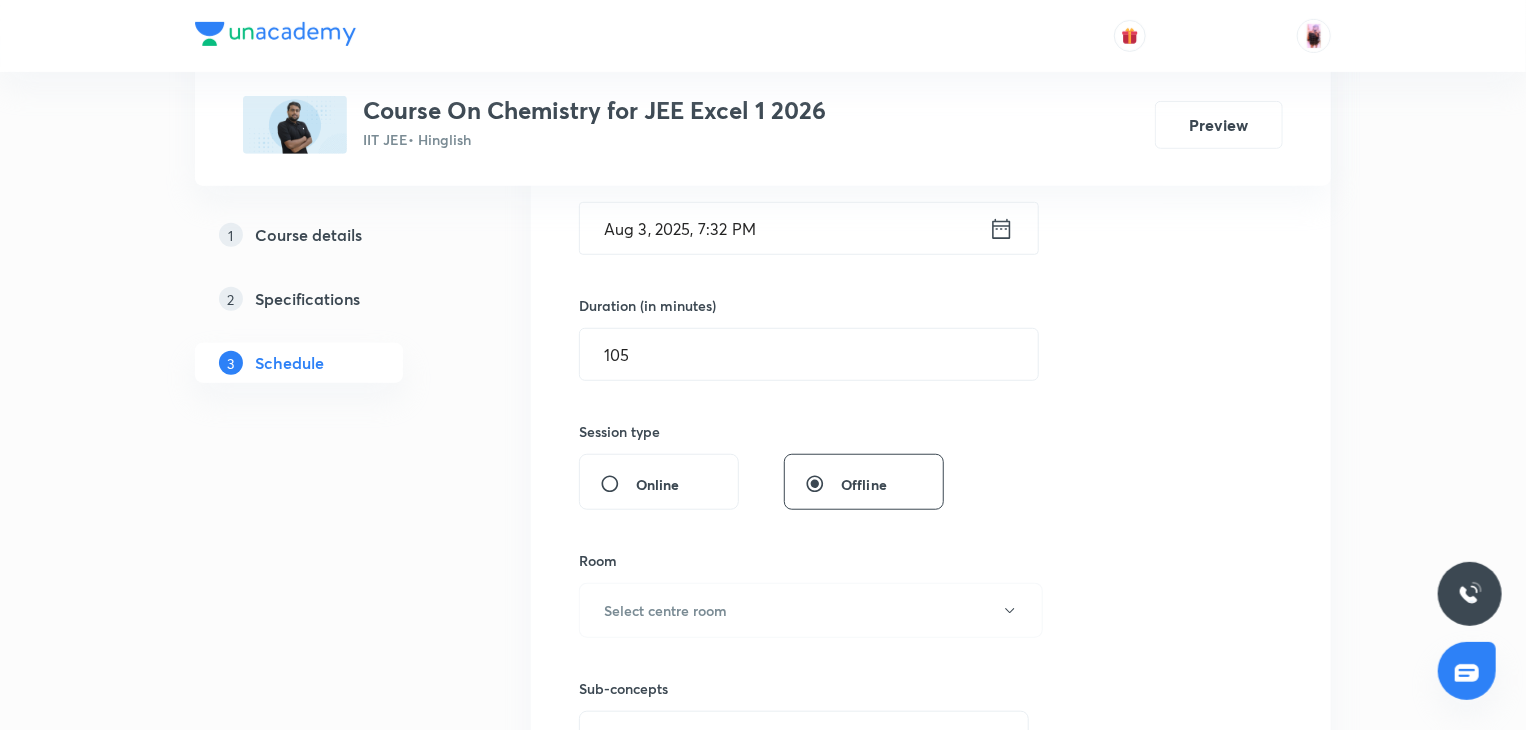 type on "Coordination Compound - VBT Question Practice & CFT" 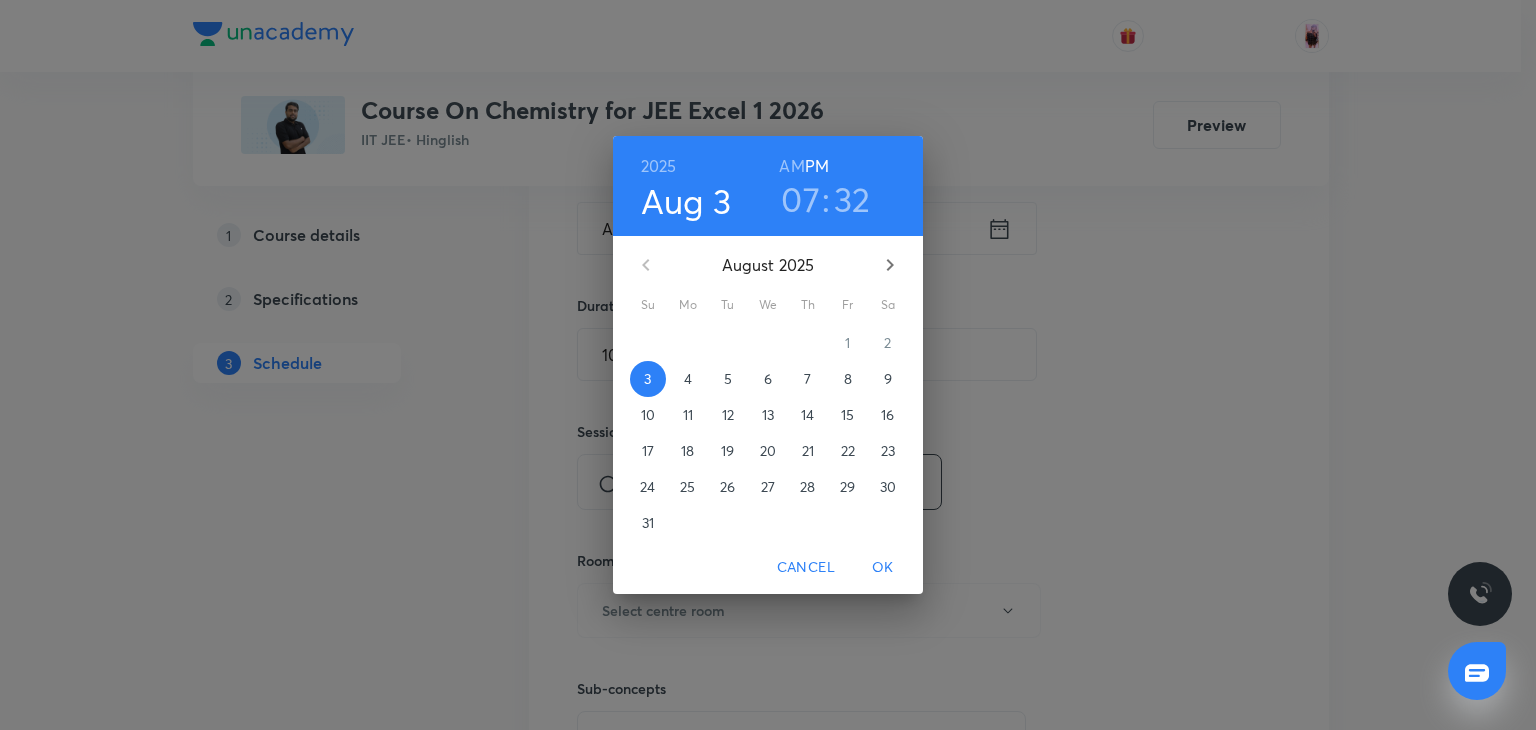 click on "32" at bounding box center [852, 199] 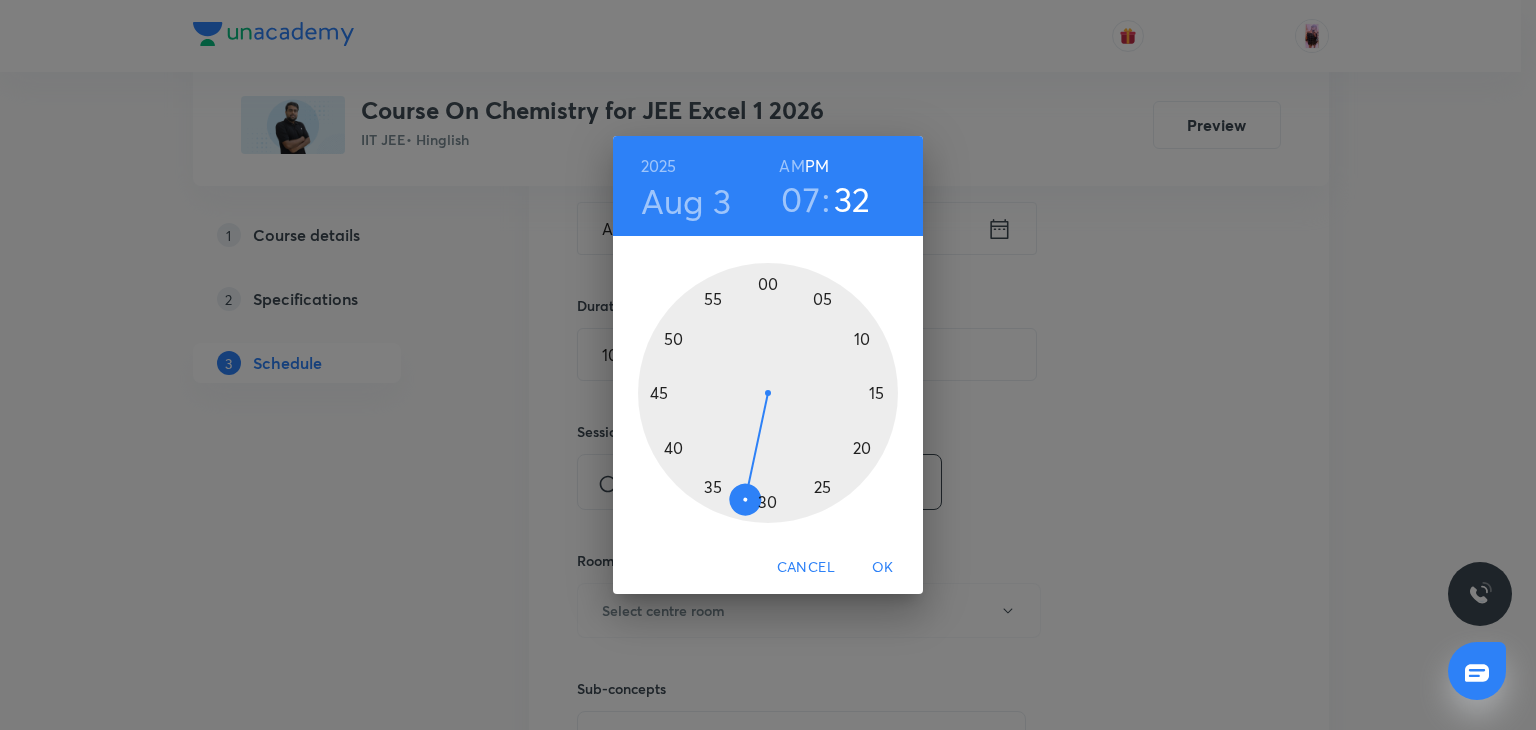 click at bounding box center (768, 393) 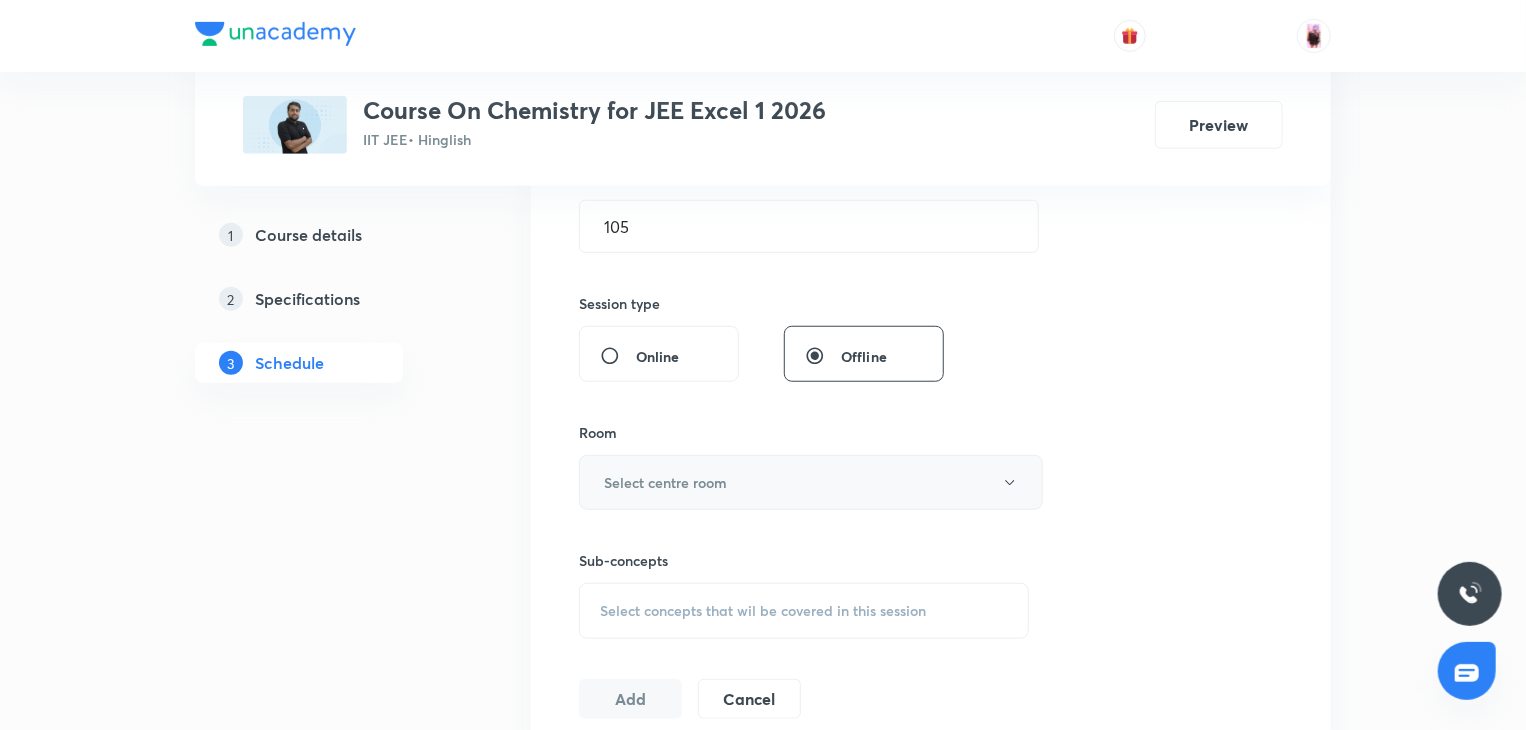 scroll, scrollTop: 698, scrollLeft: 0, axis: vertical 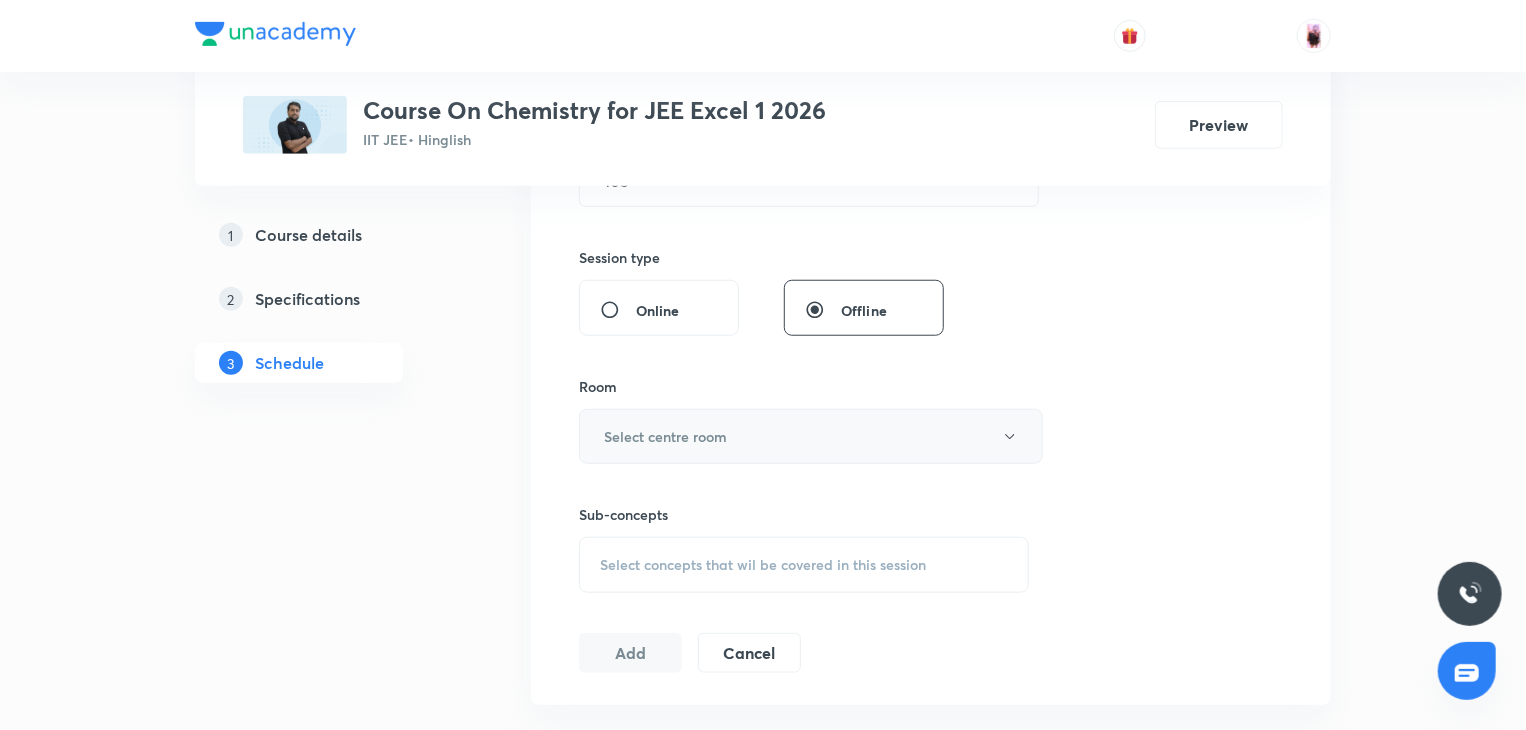 click on "Select centre room" at bounding box center [665, 436] 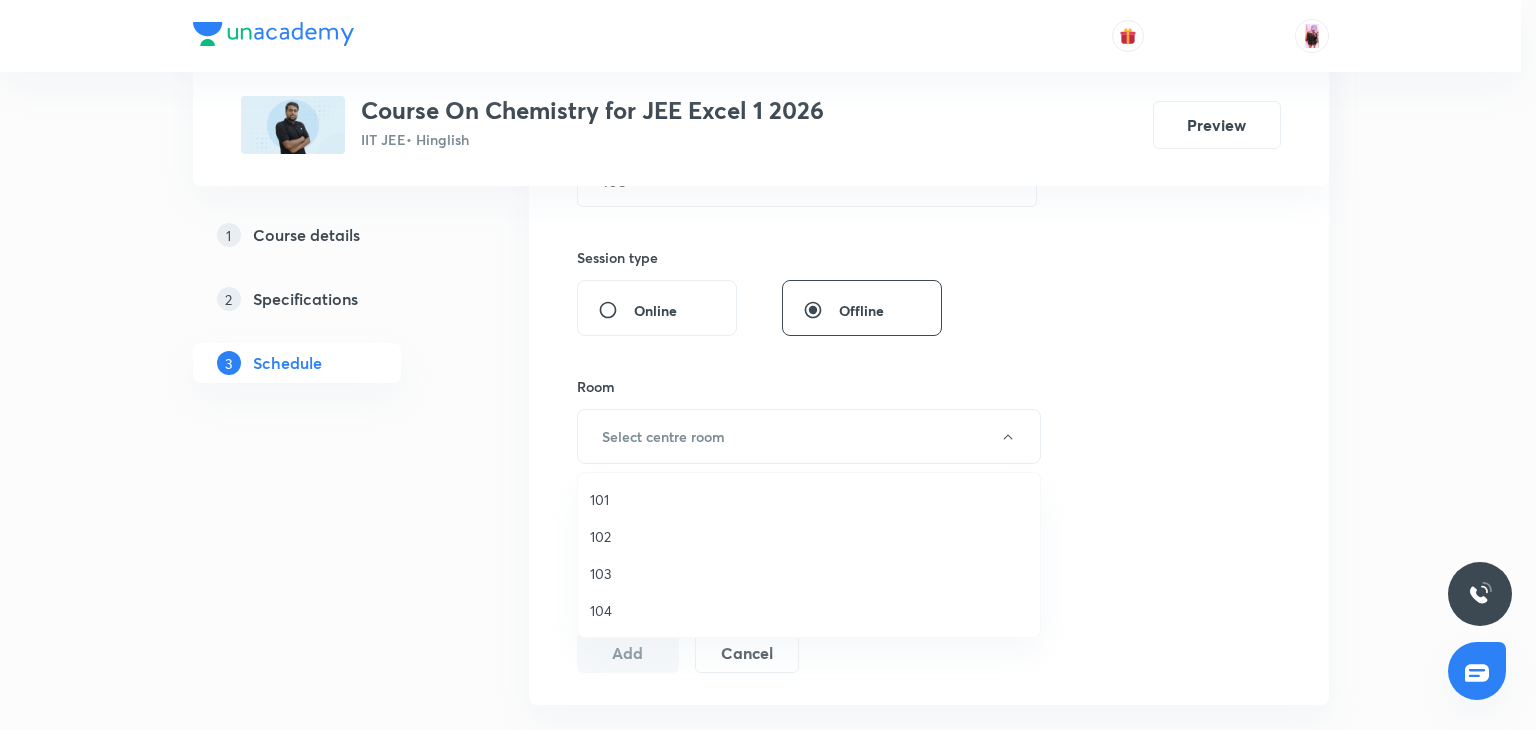 click on "101" at bounding box center (809, 499) 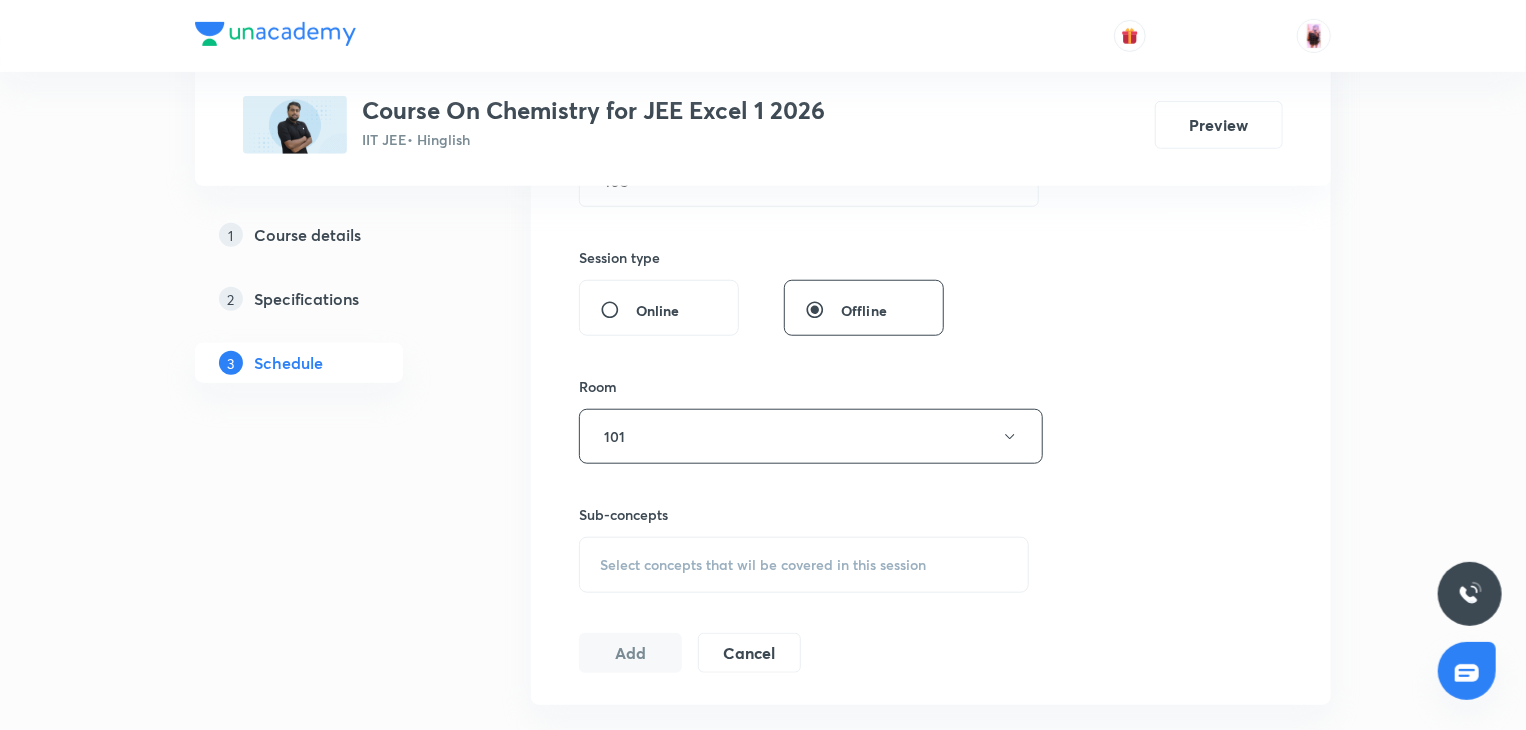 drag, startPoint x: 644, startPoint y: 528, endPoint x: 638, endPoint y: 550, distance: 22.803509 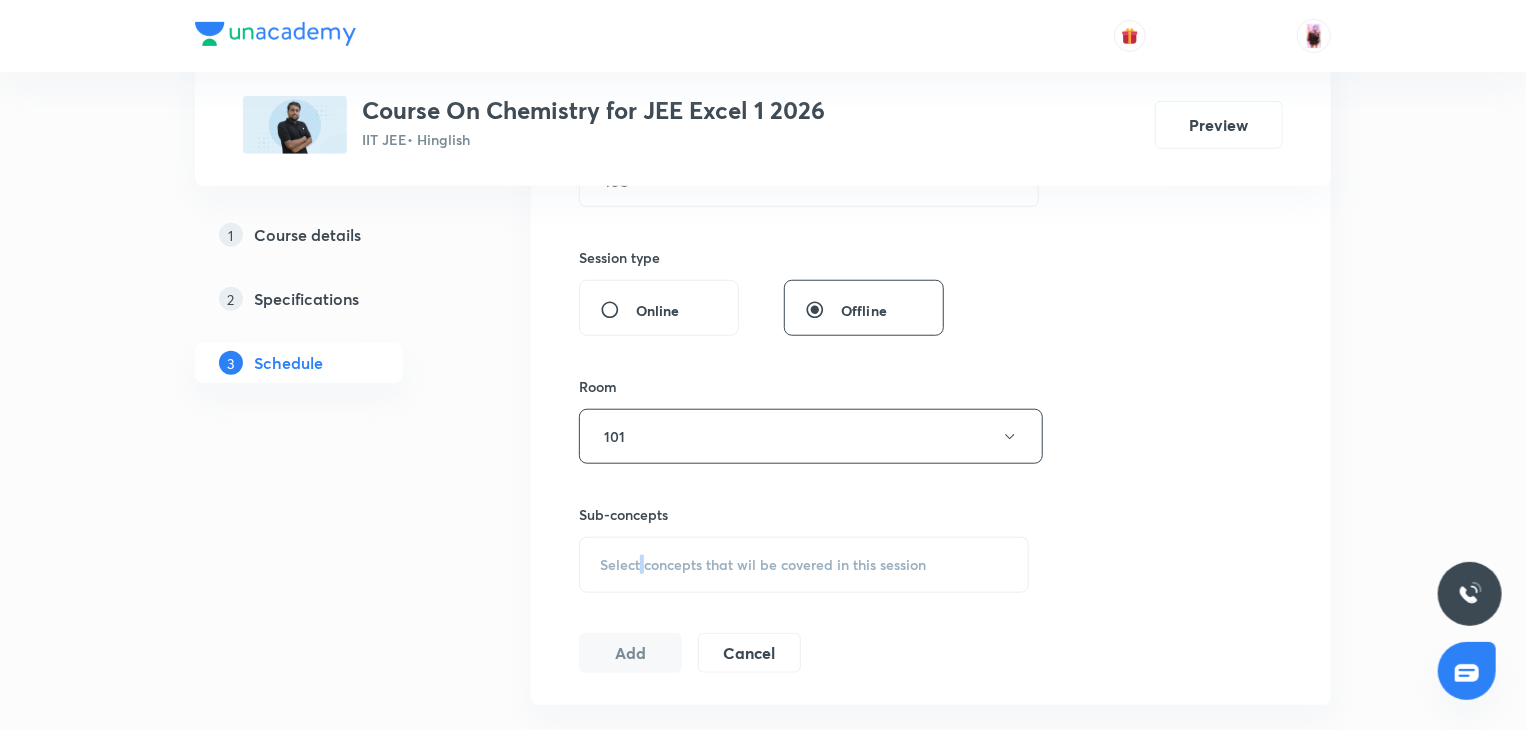 click on "Select concepts that wil be covered in this session" at bounding box center [804, 565] 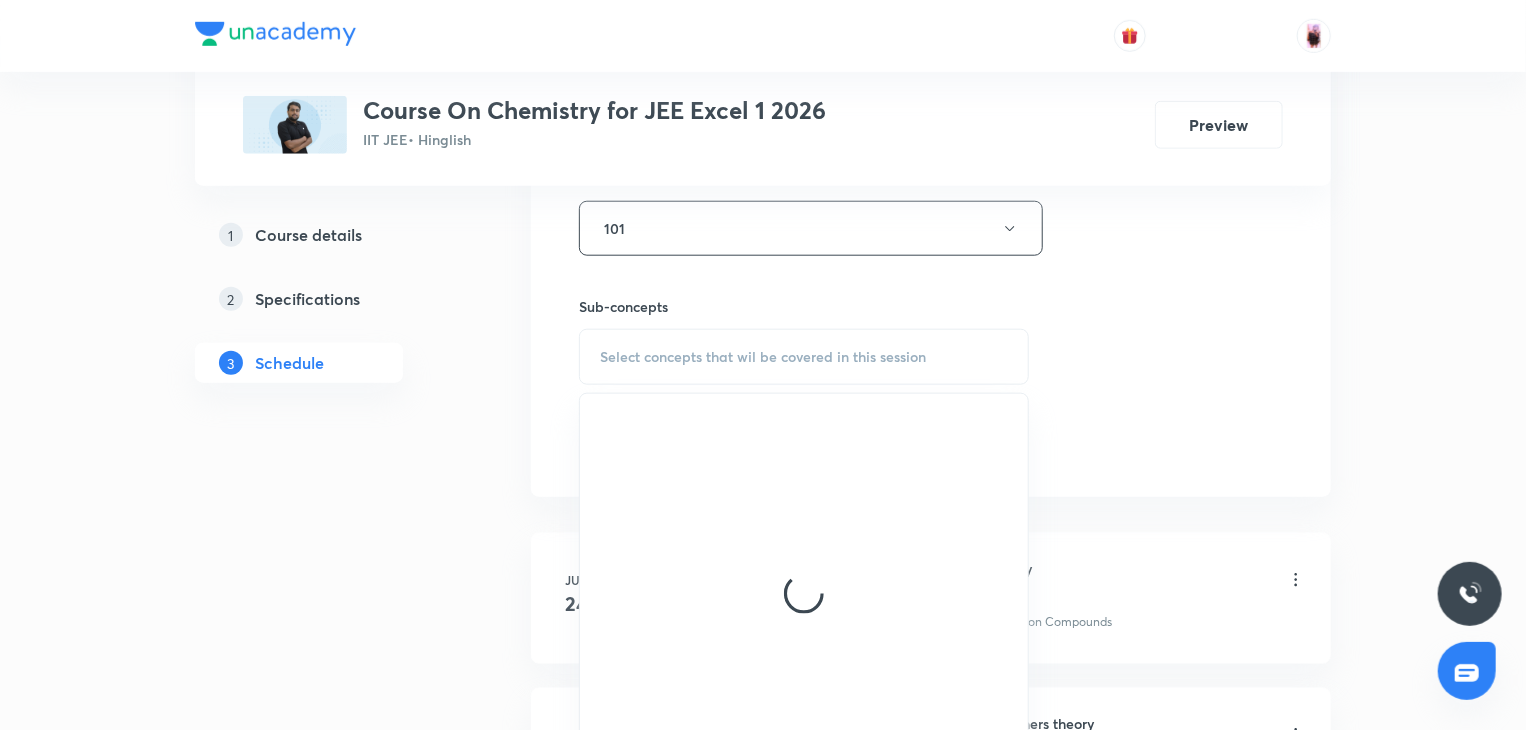 scroll, scrollTop: 930, scrollLeft: 0, axis: vertical 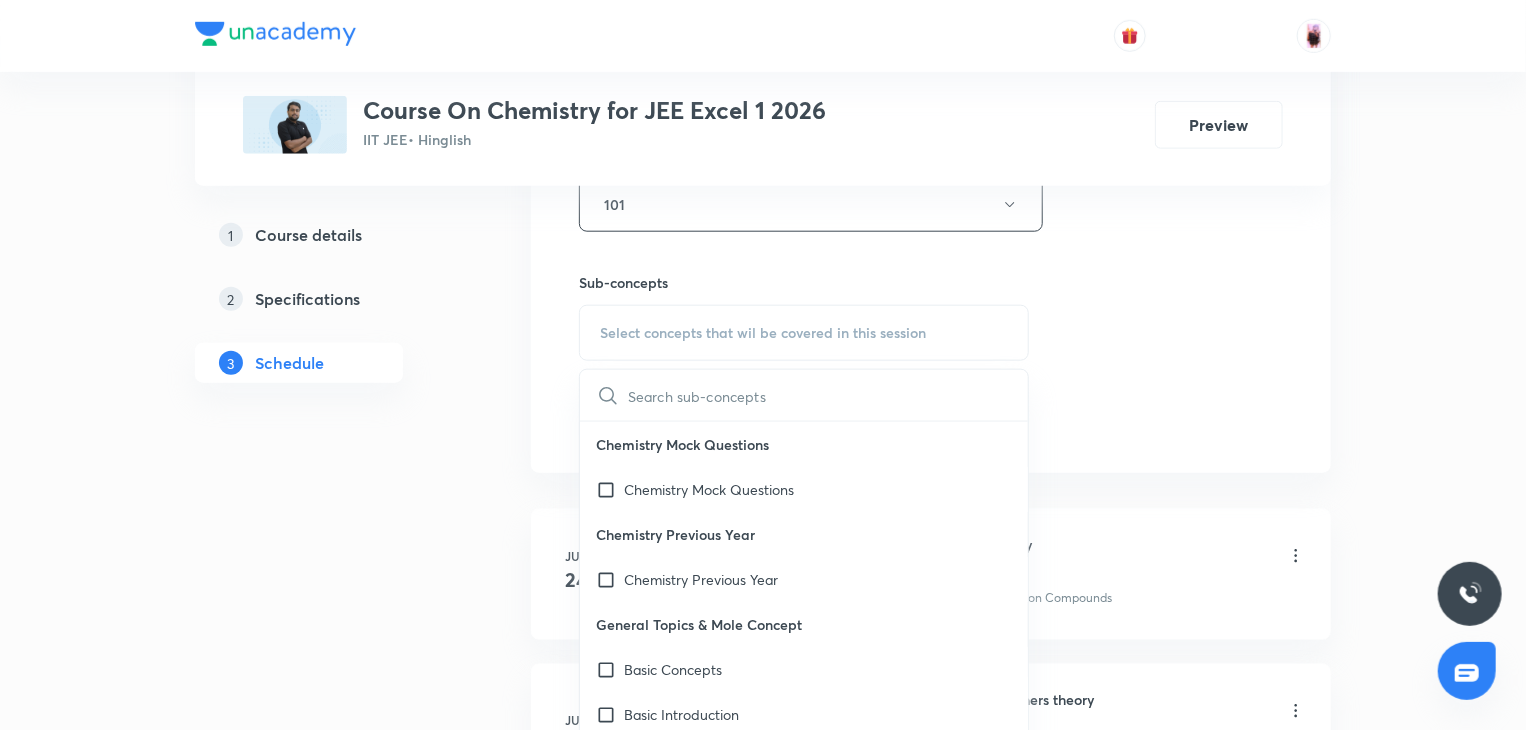 click at bounding box center (828, 395) 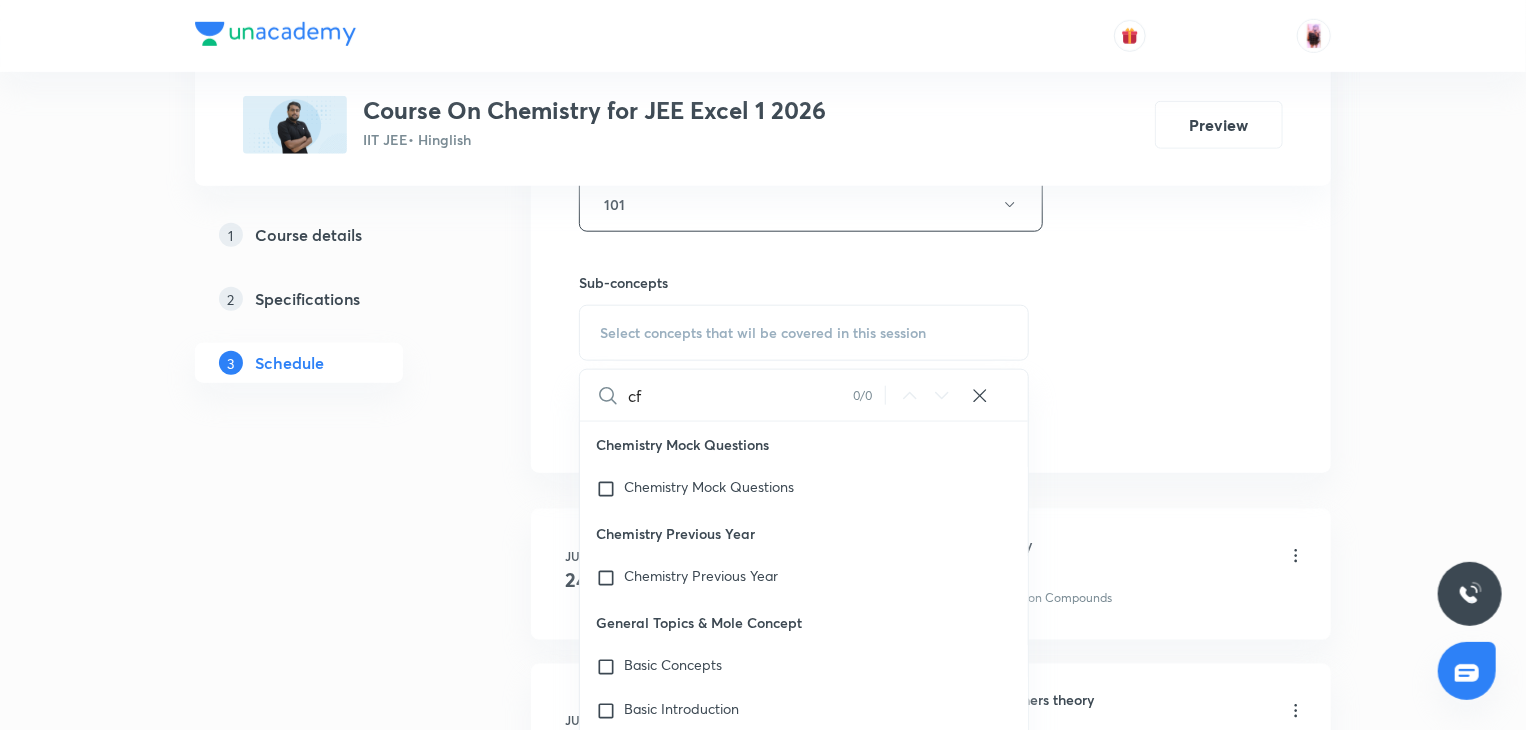 type on "c" 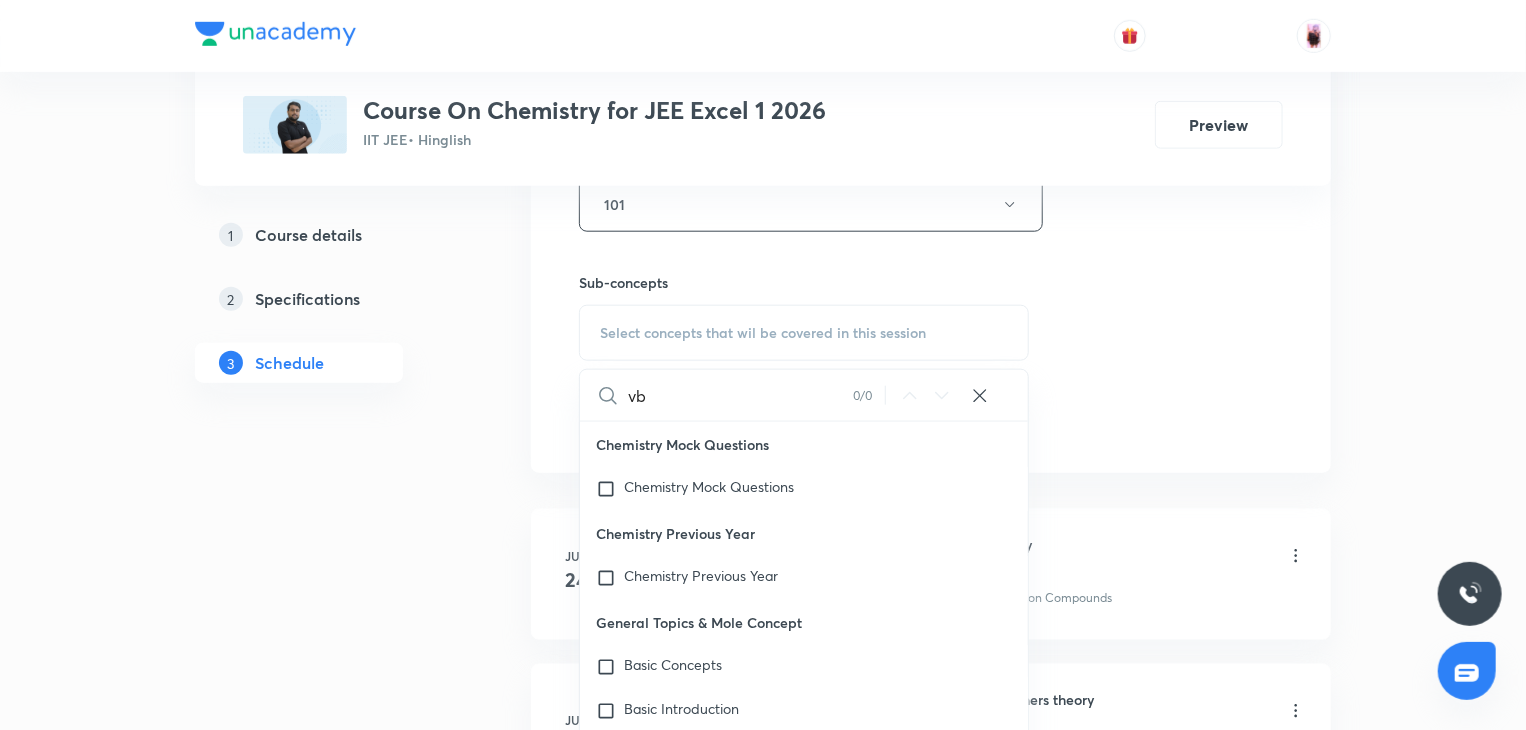 type on "v" 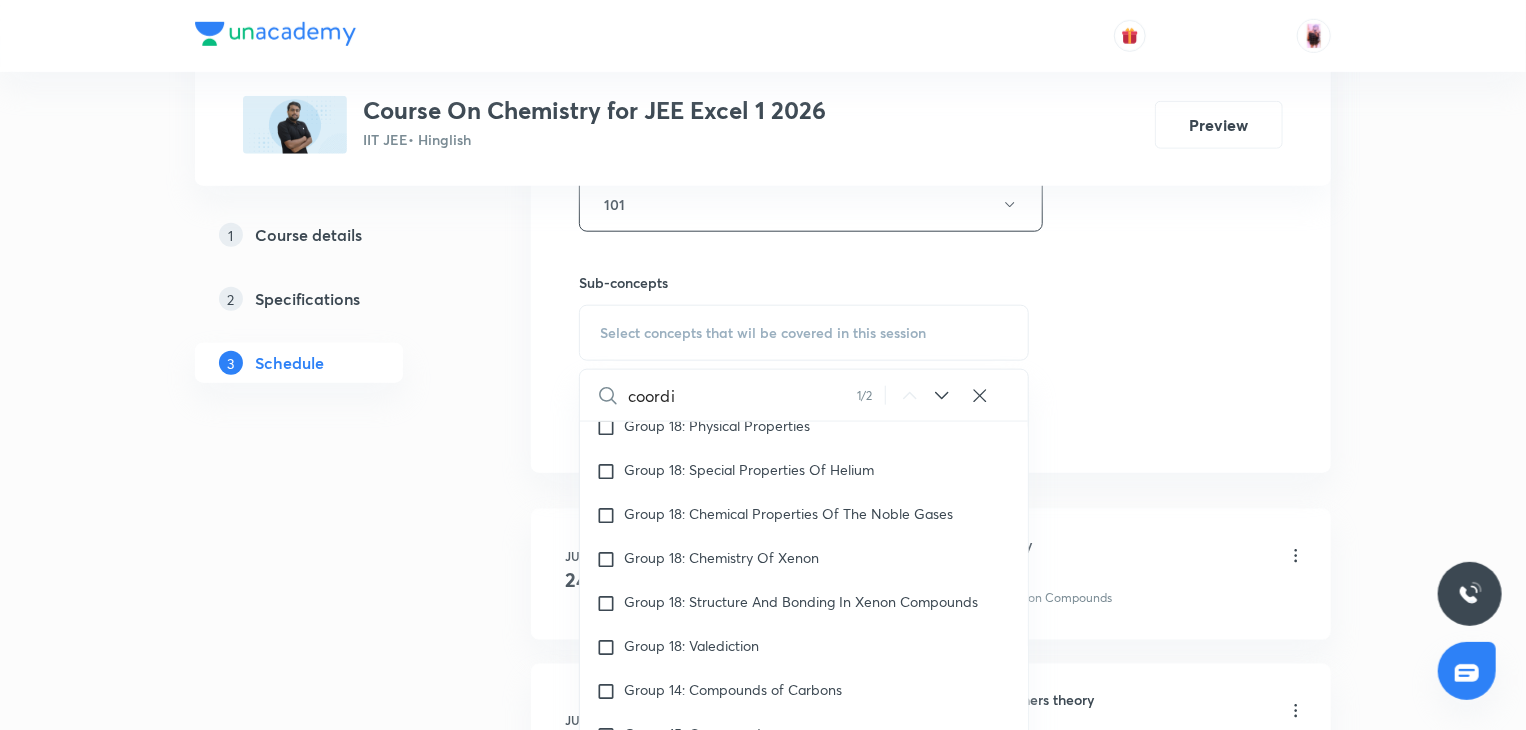 scroll, scrollTop: 25880, scrollLeft: 0, axis: vertical 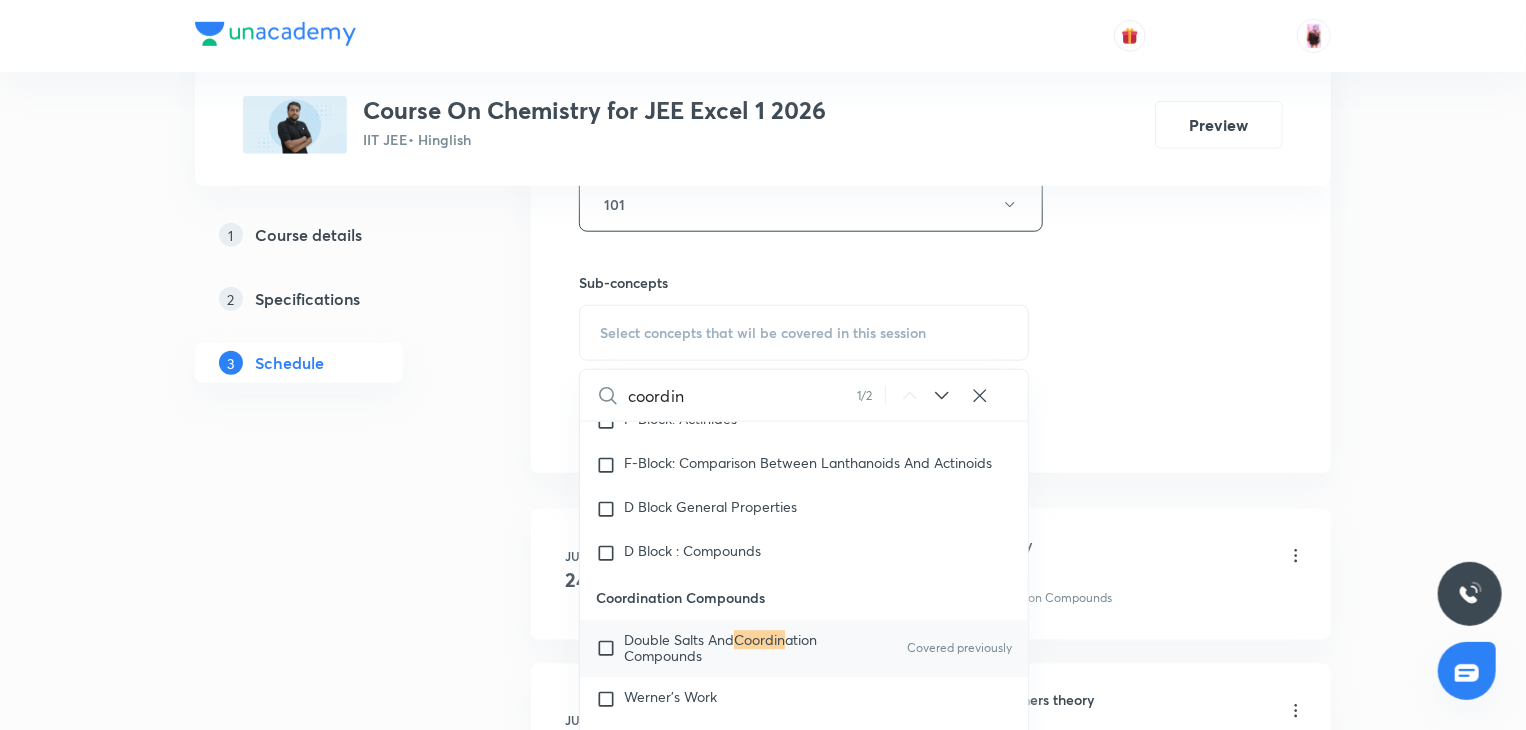 type on "coordin" 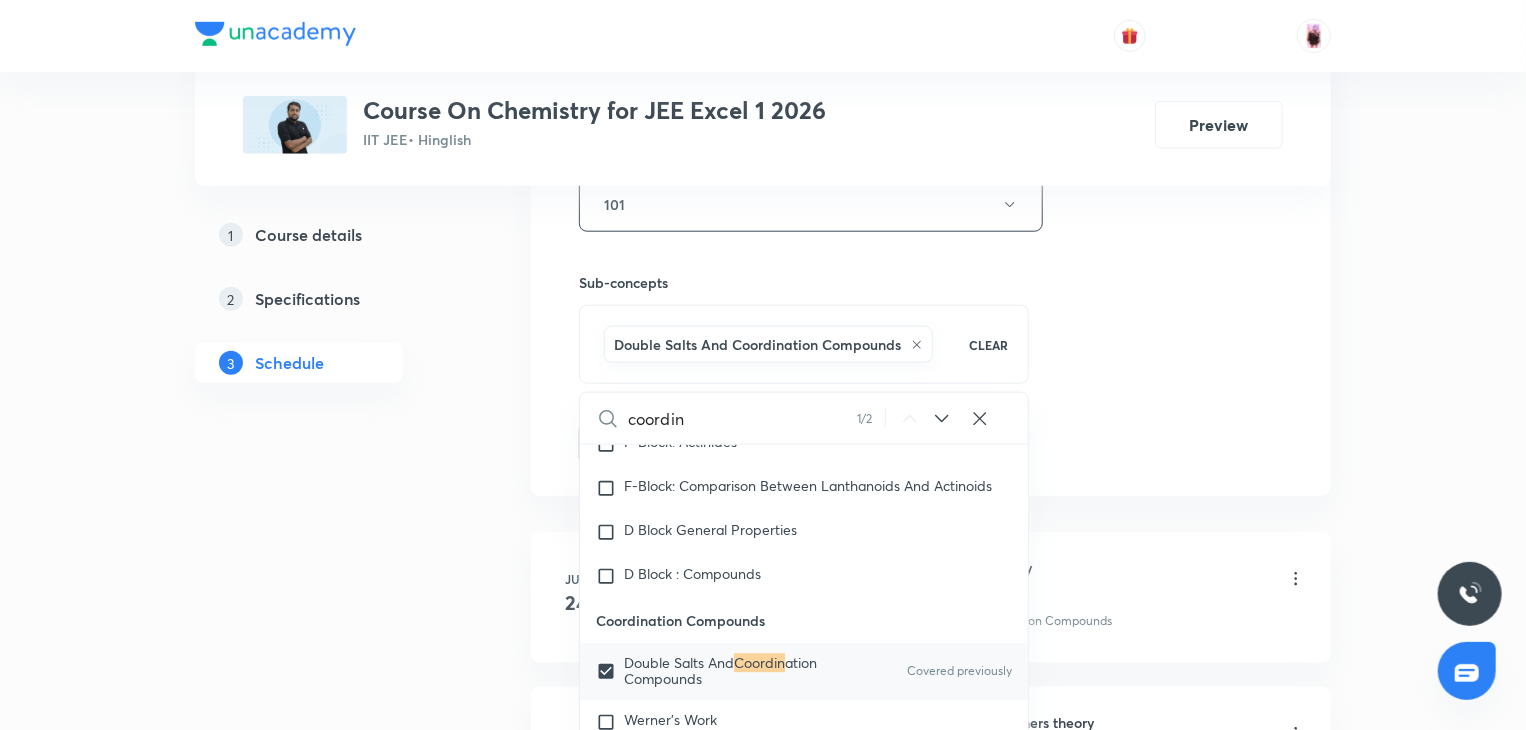 click 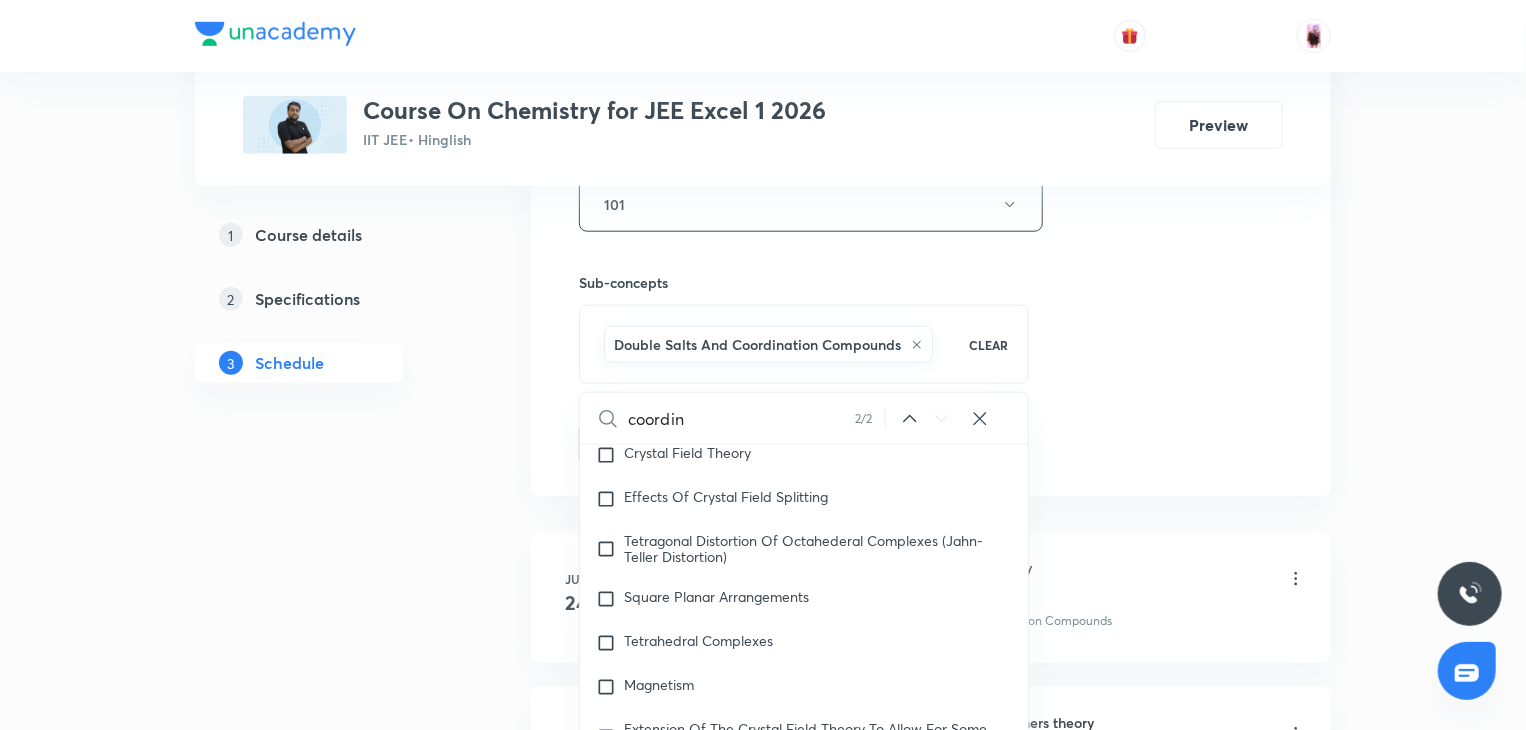 scroll, scrollTop: 26576, scrollLeft: 0, axis: vertical 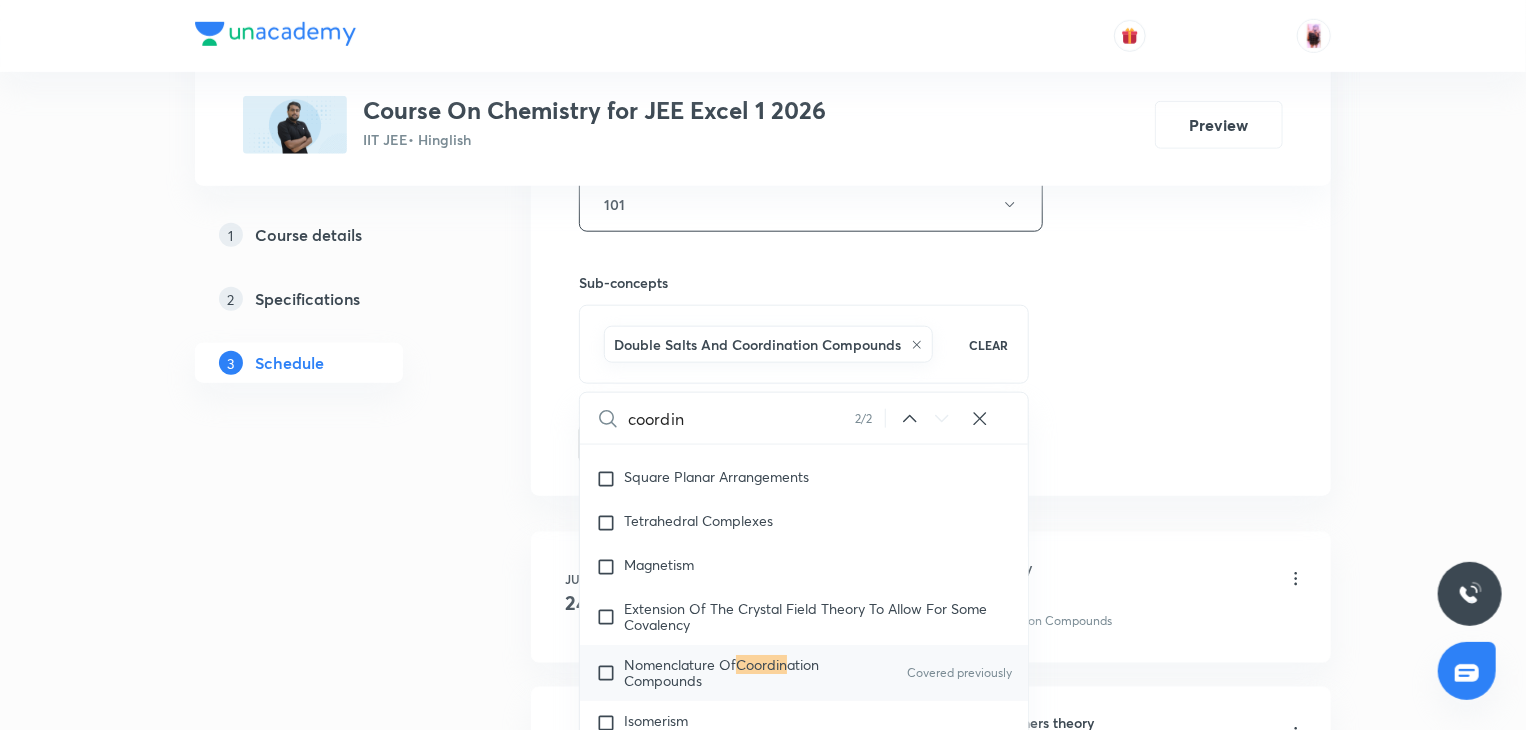 click on "Nomenclature Of" at bounding box center (680, 664) 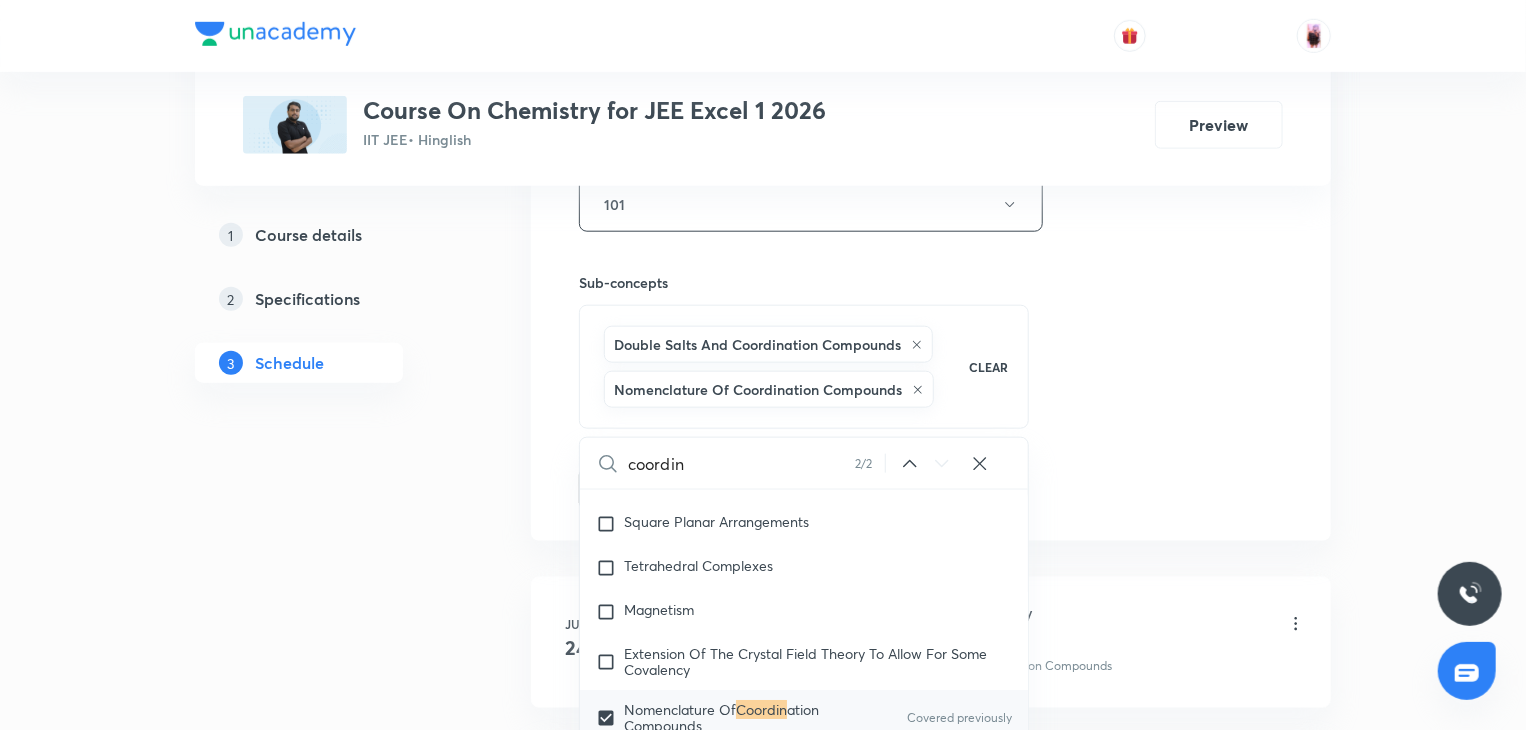 click on "1 Course details 2 Specifications 3 Schedule" at bounding box center (331, 376) 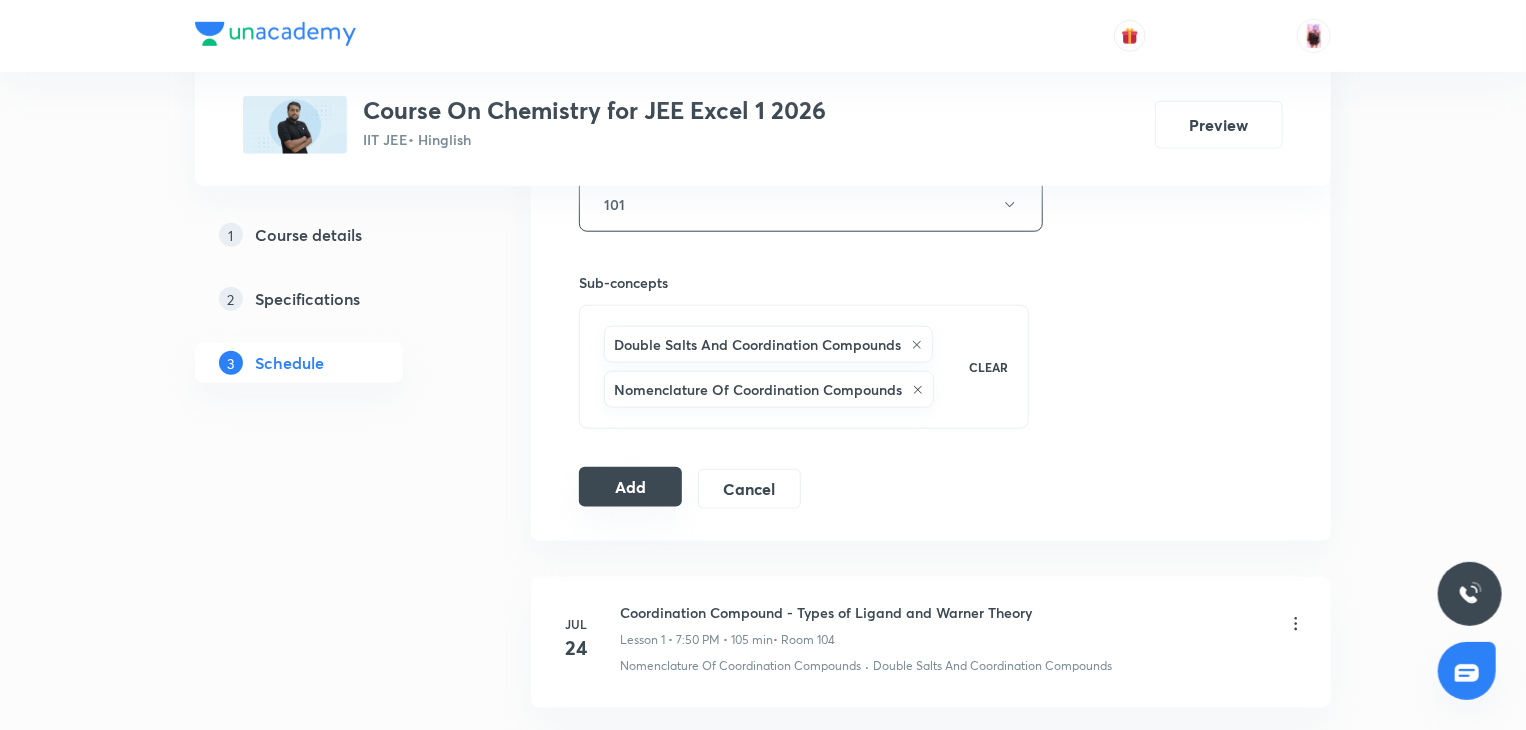 click on "Add" at bounding box center [630, 487] 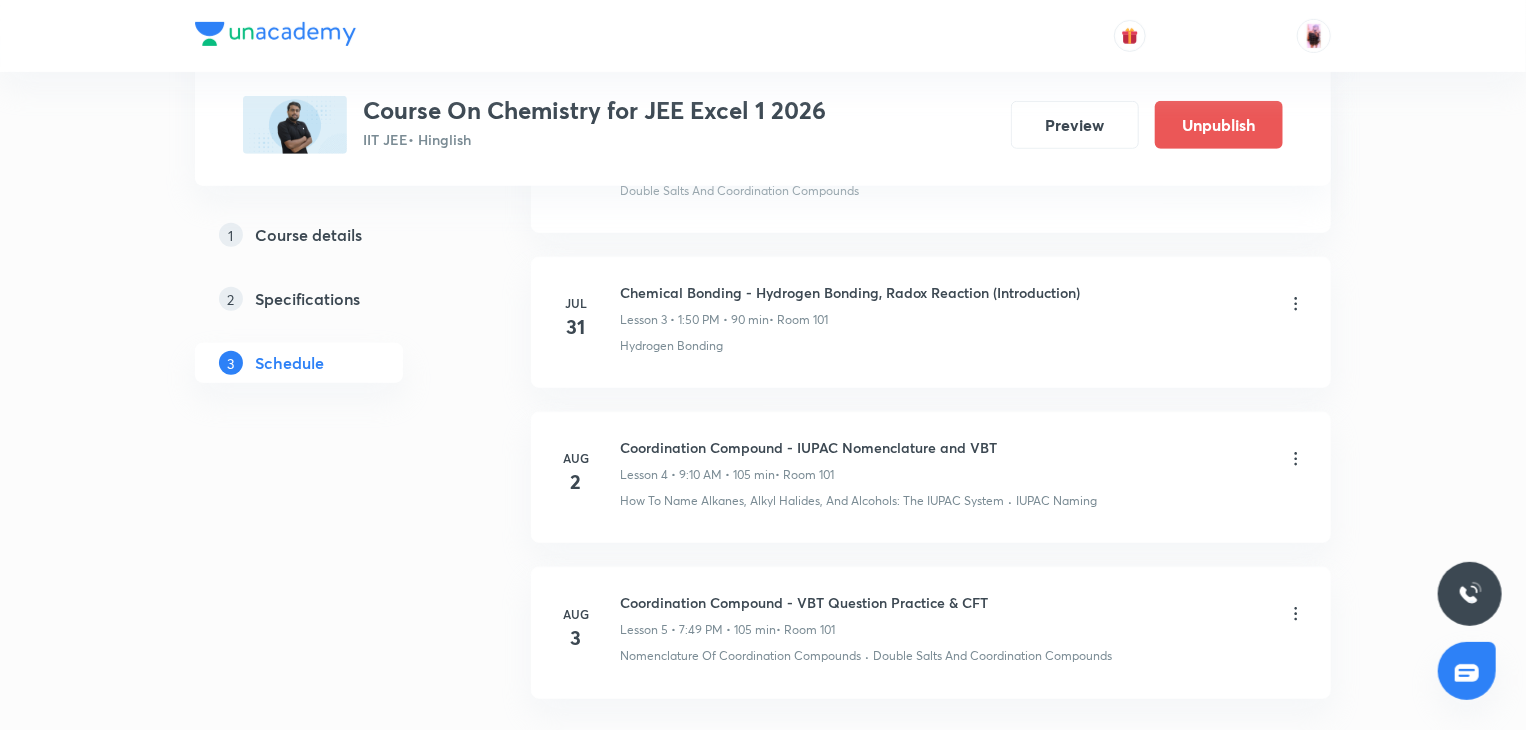 scroll, scrollTop: 747, scrollLeft: 0, axis: vertical 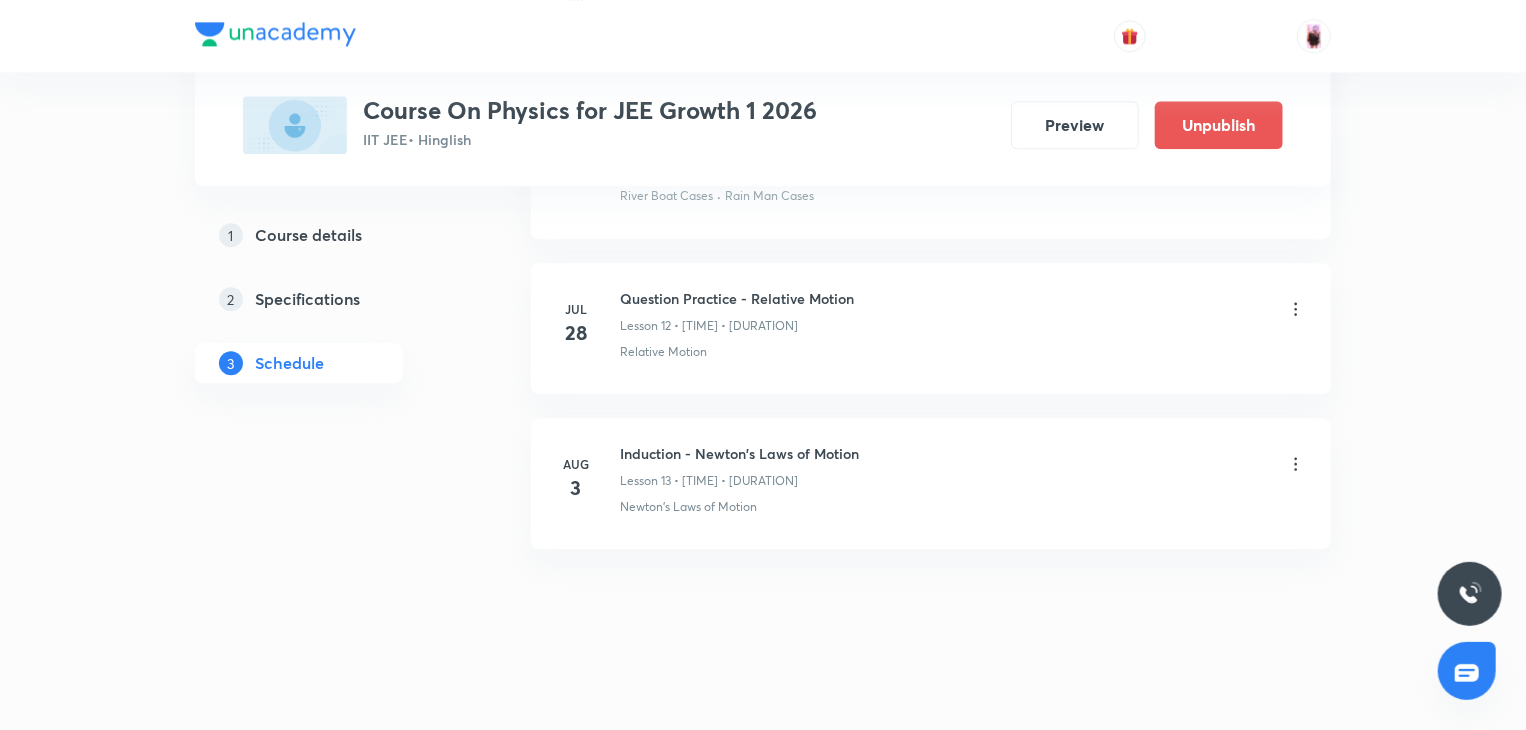click on "Induction - Newton's Laws of Motion" at bounding box center (739, 453) 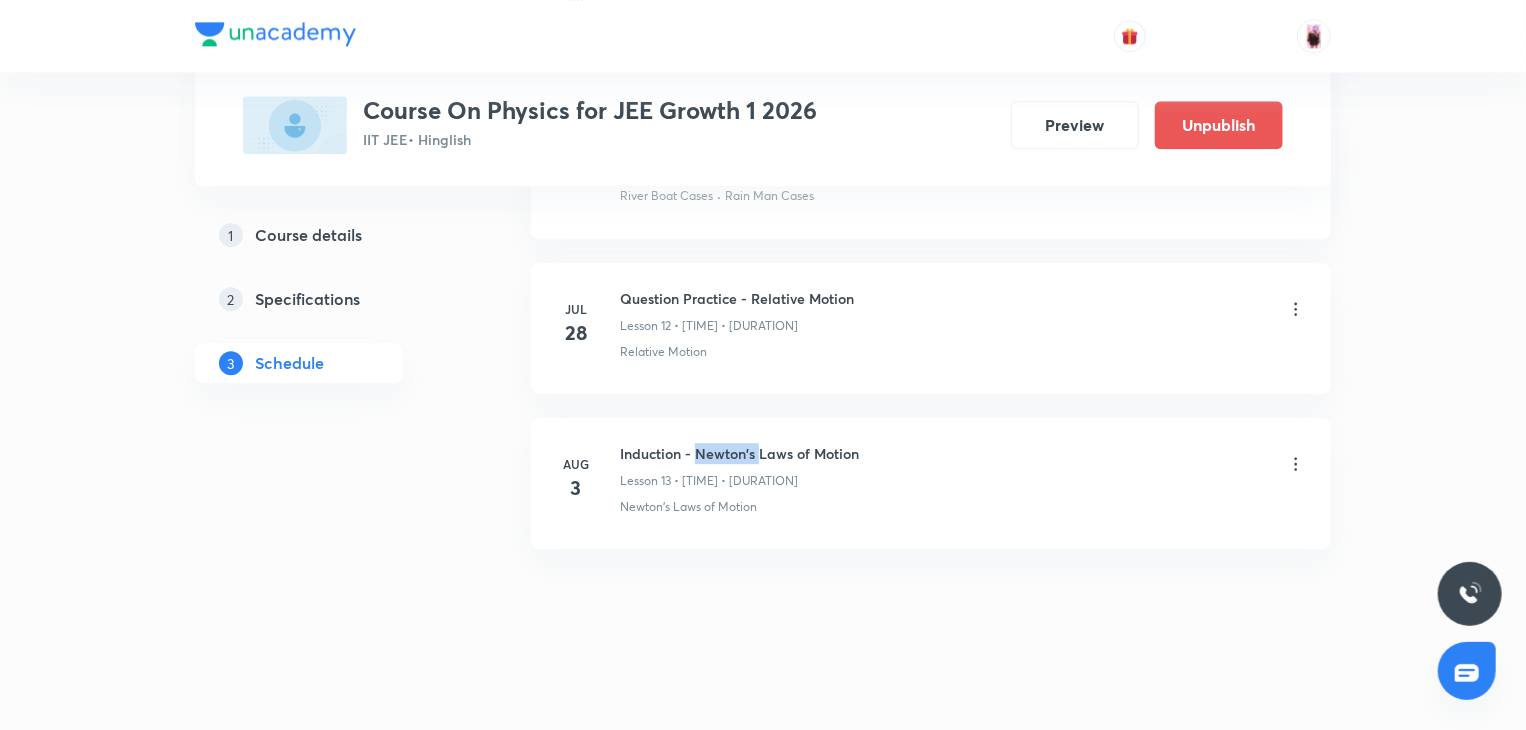 click on "Induction - Newton's Laws of Motion" at bounding box center (739, 453) 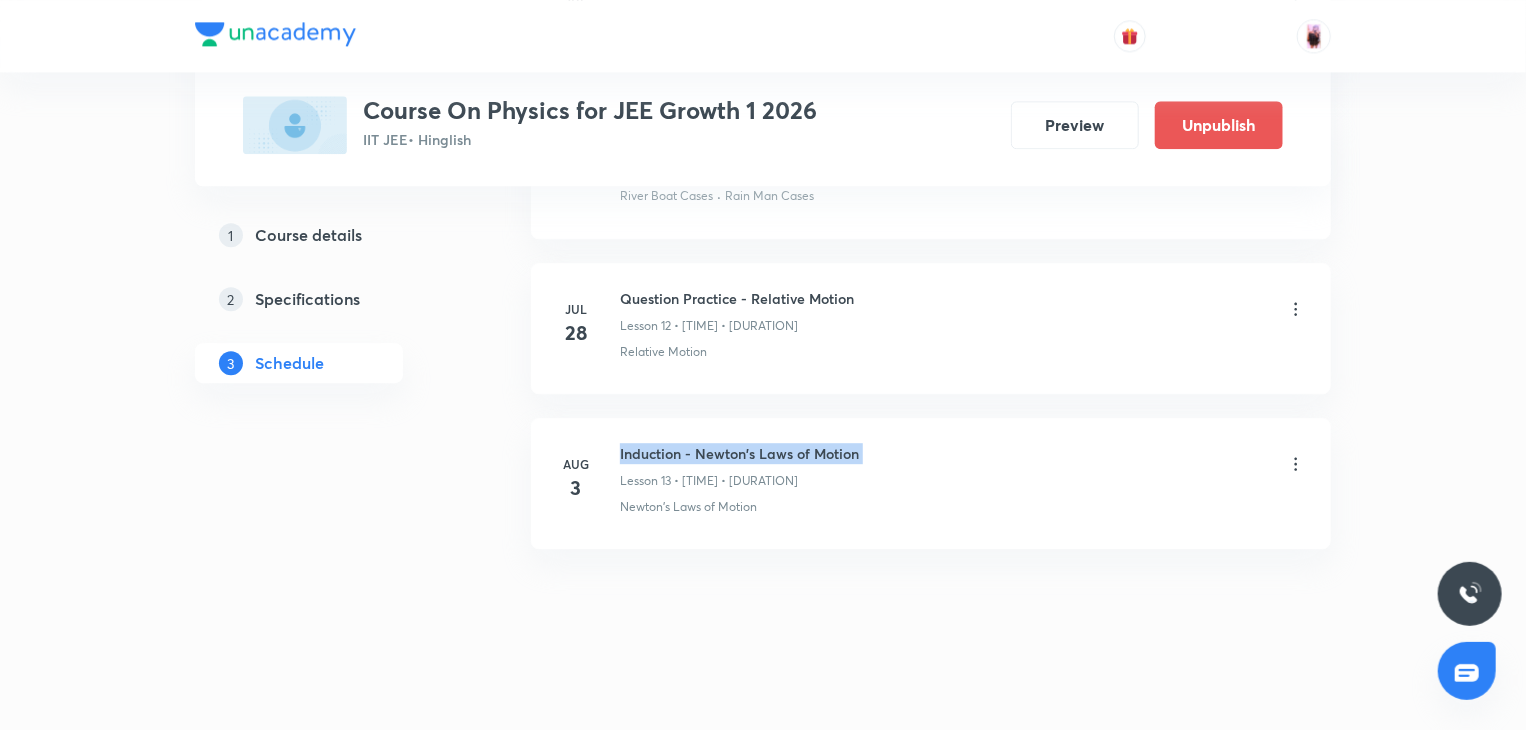 click on "Induction - Newton's Laws of Motion" at bounding box center [739, 453] 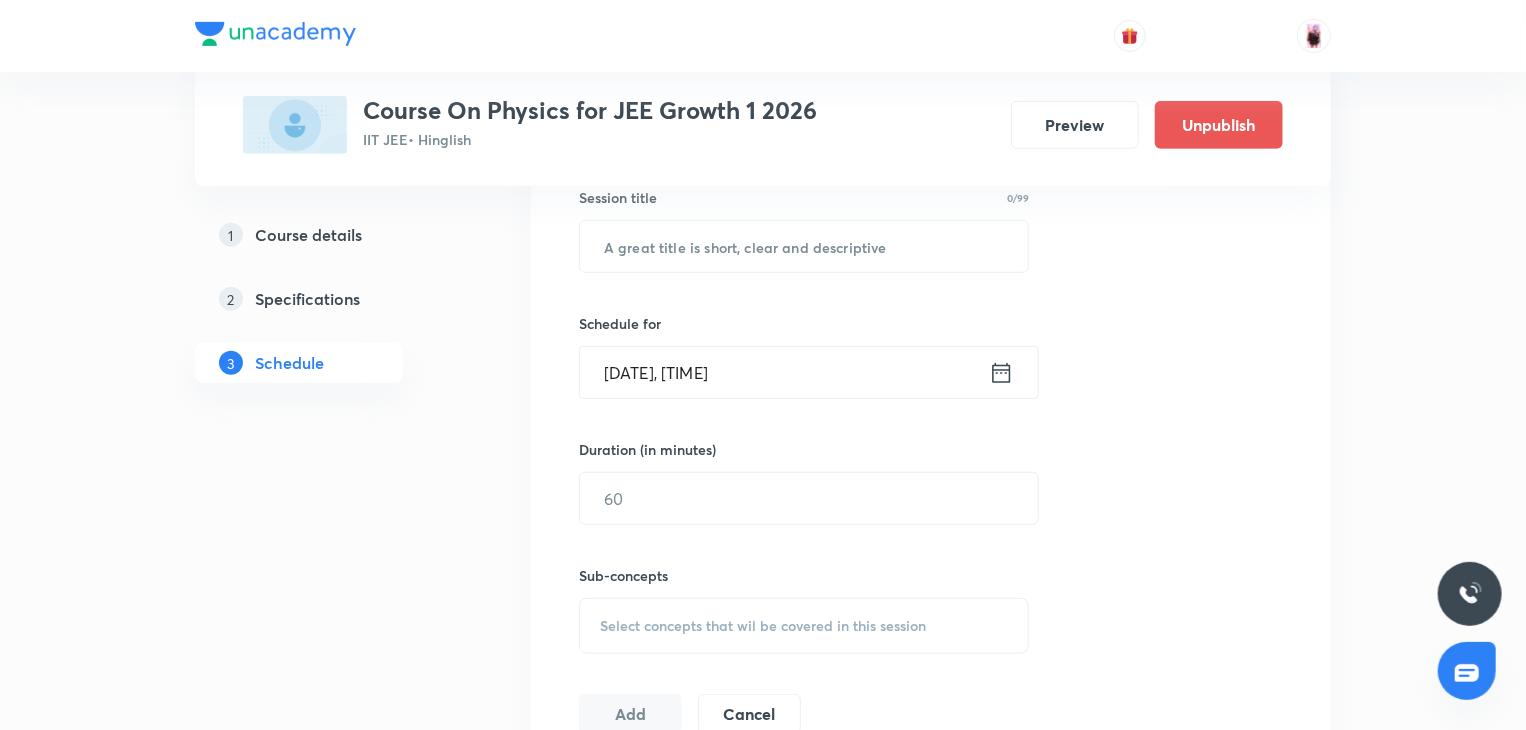 scroll, scrollTop: 174, scrollLeft: 0, axis: vertical 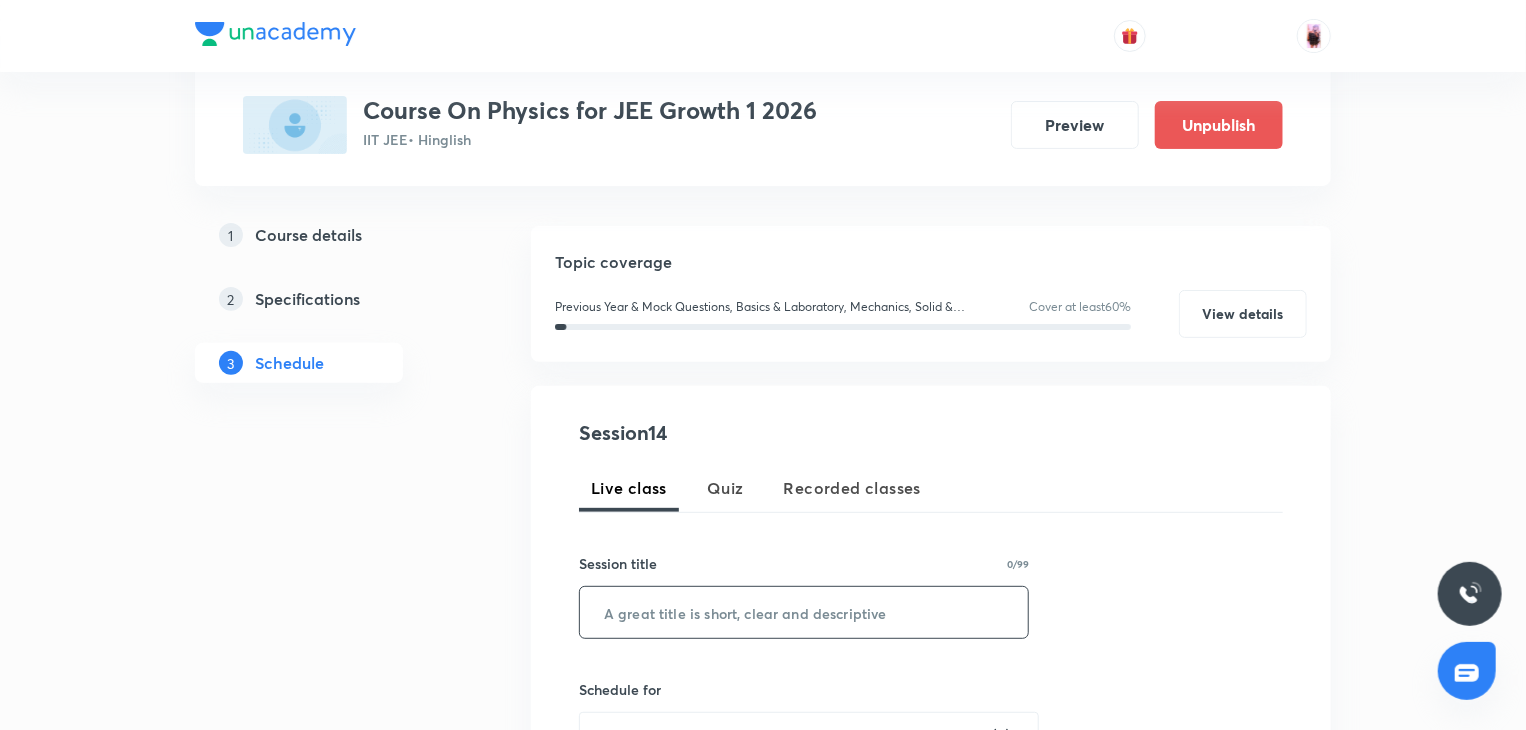 click at bounding box center [804, 612] 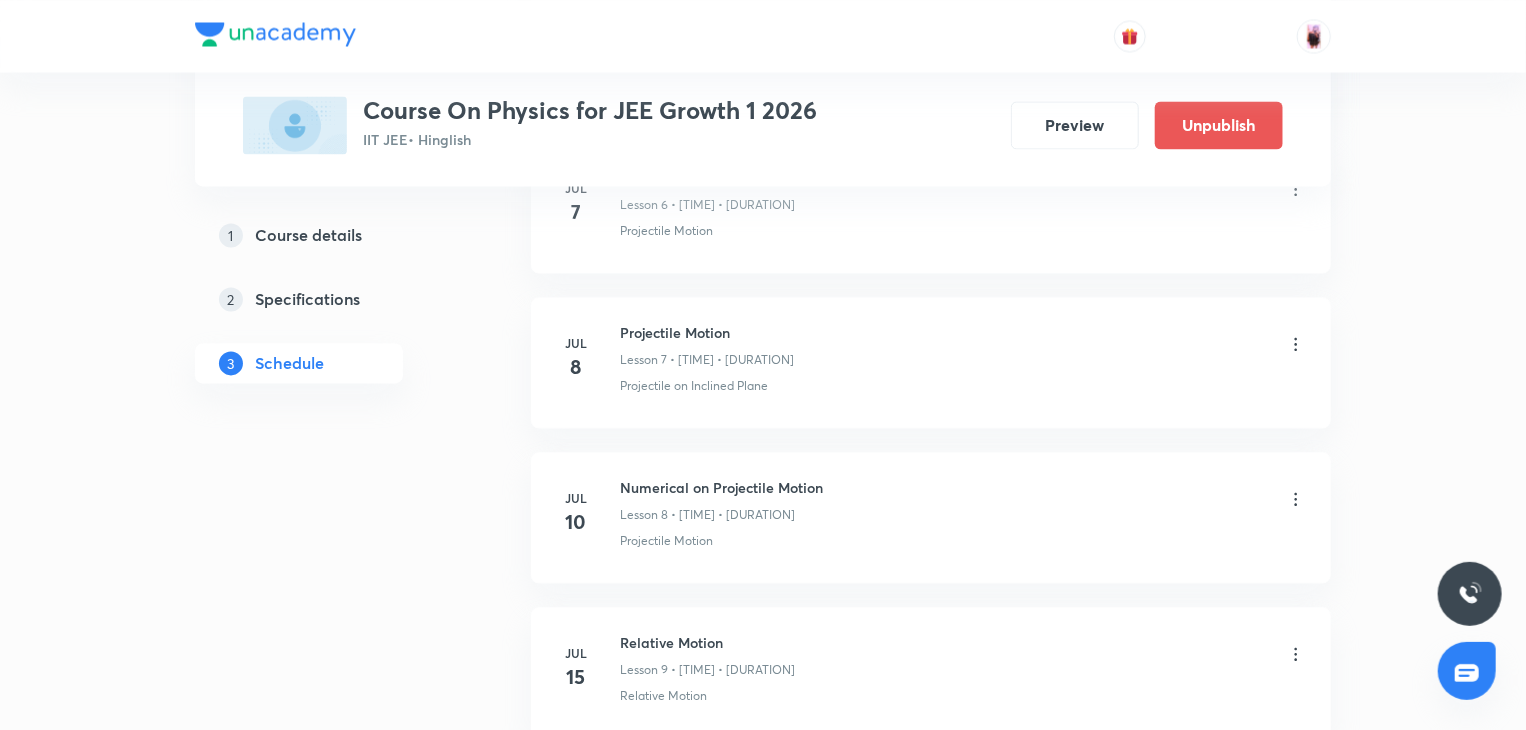 scroll, scrollTop: 2786, scrollLeft: 0, axis: vertical 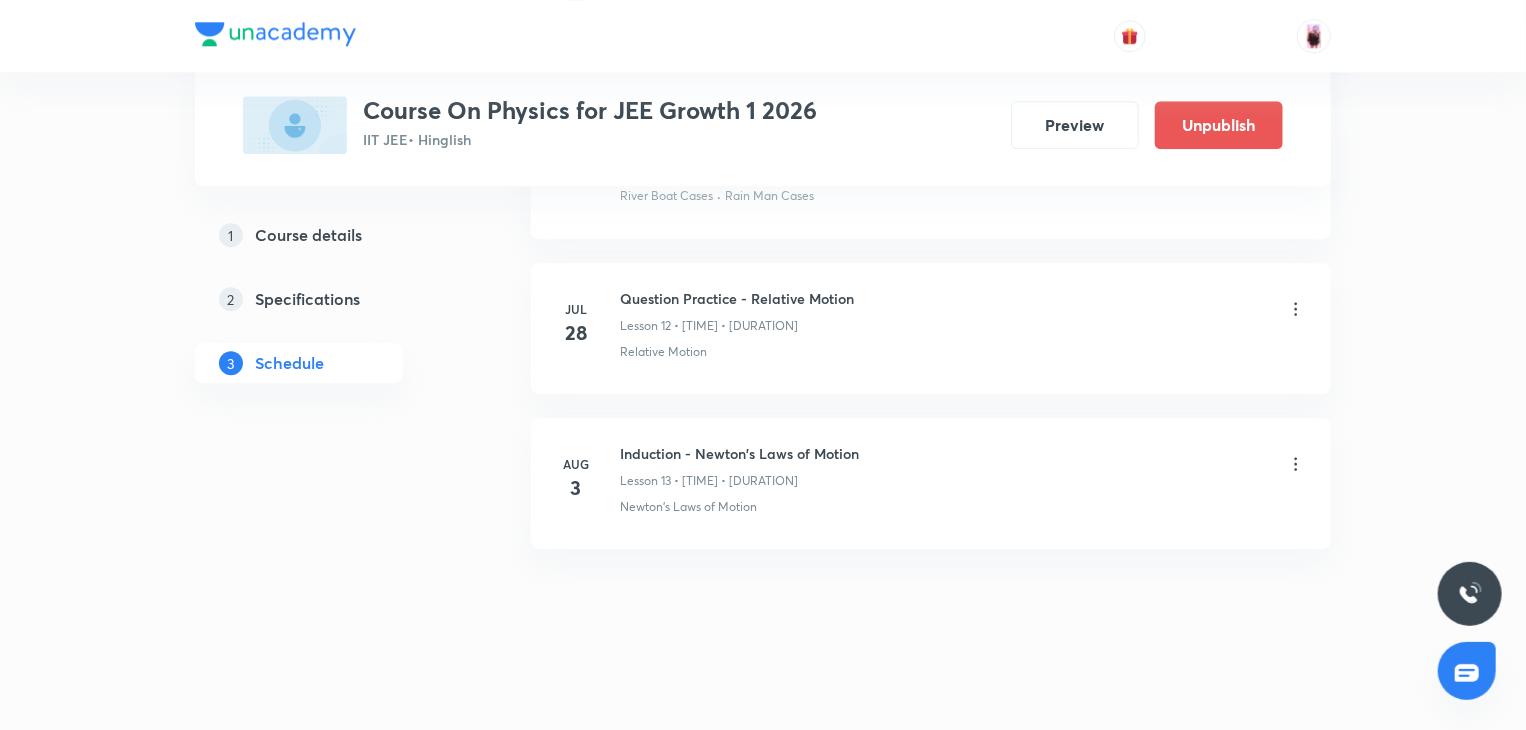 click 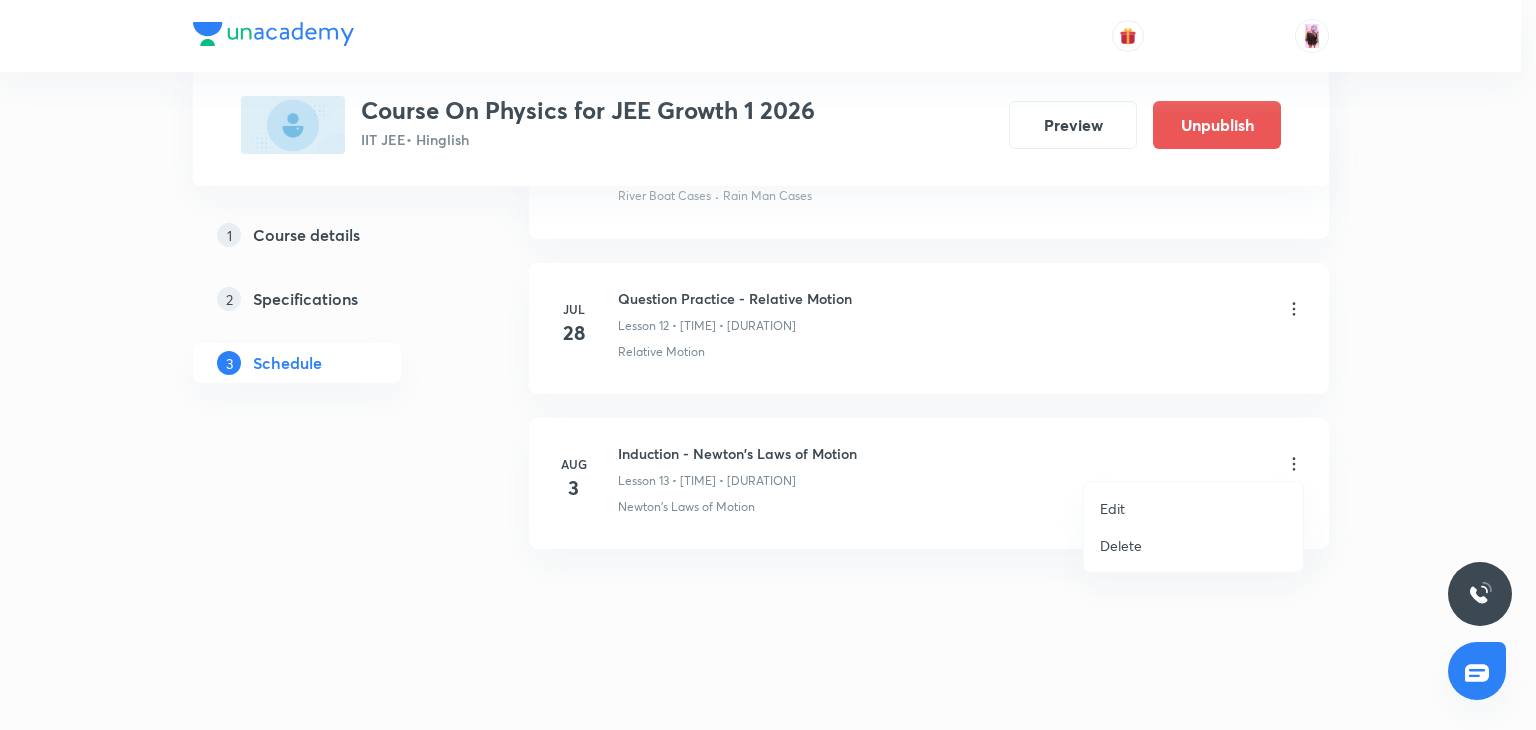 click on "Delete" at bounding box center [1193, 545] 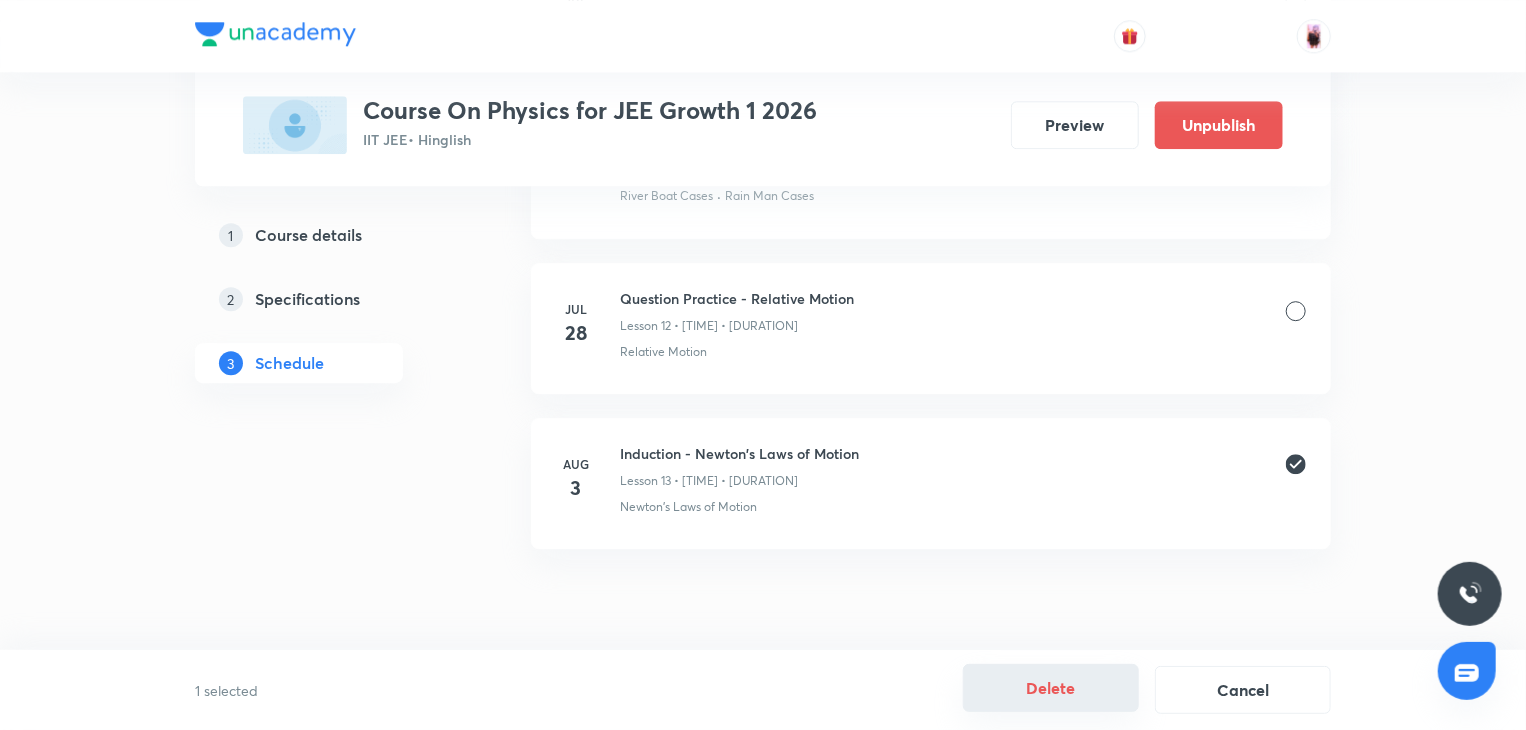 click on "Delete" at bounding box center (1051, 688) 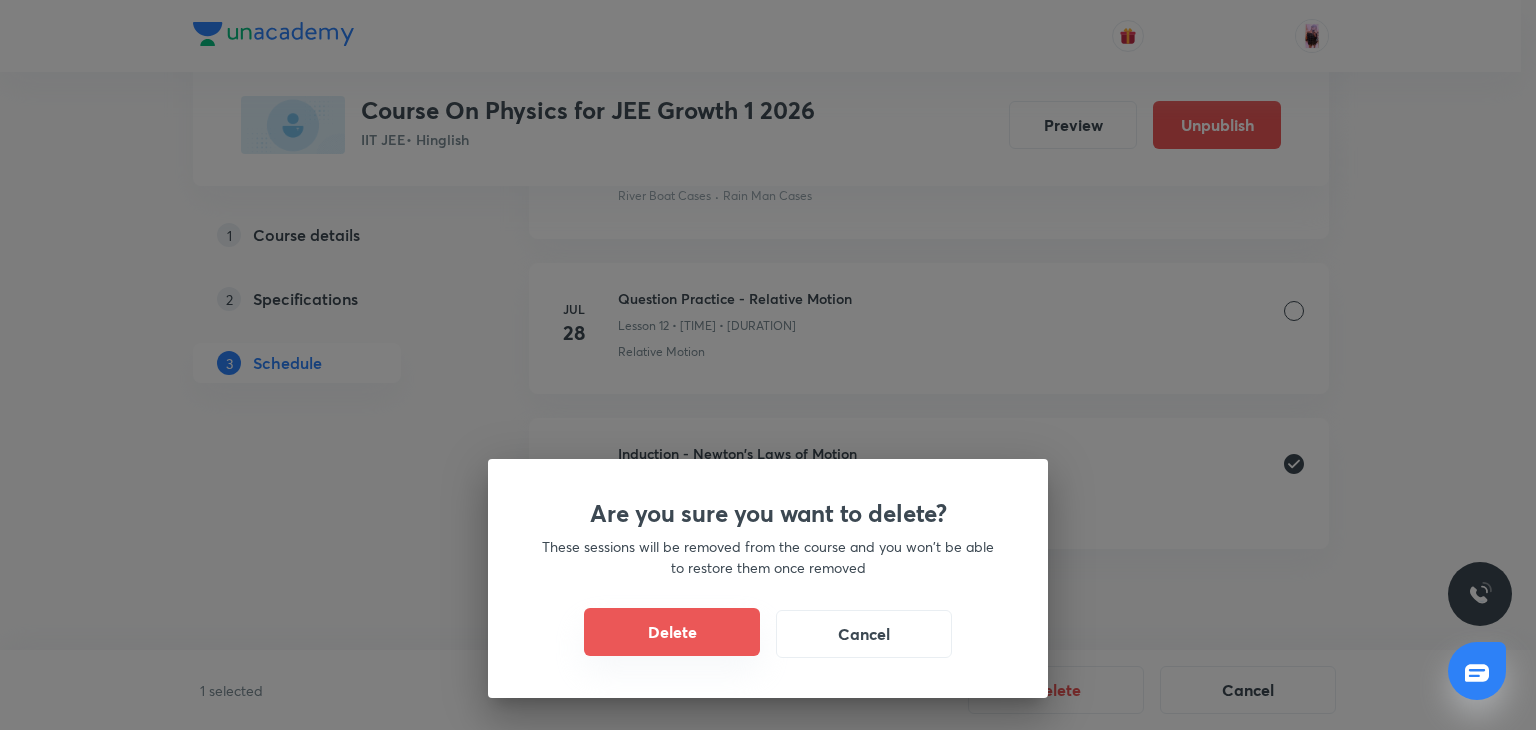 click on "Delete" at bounding box center (672, 632) 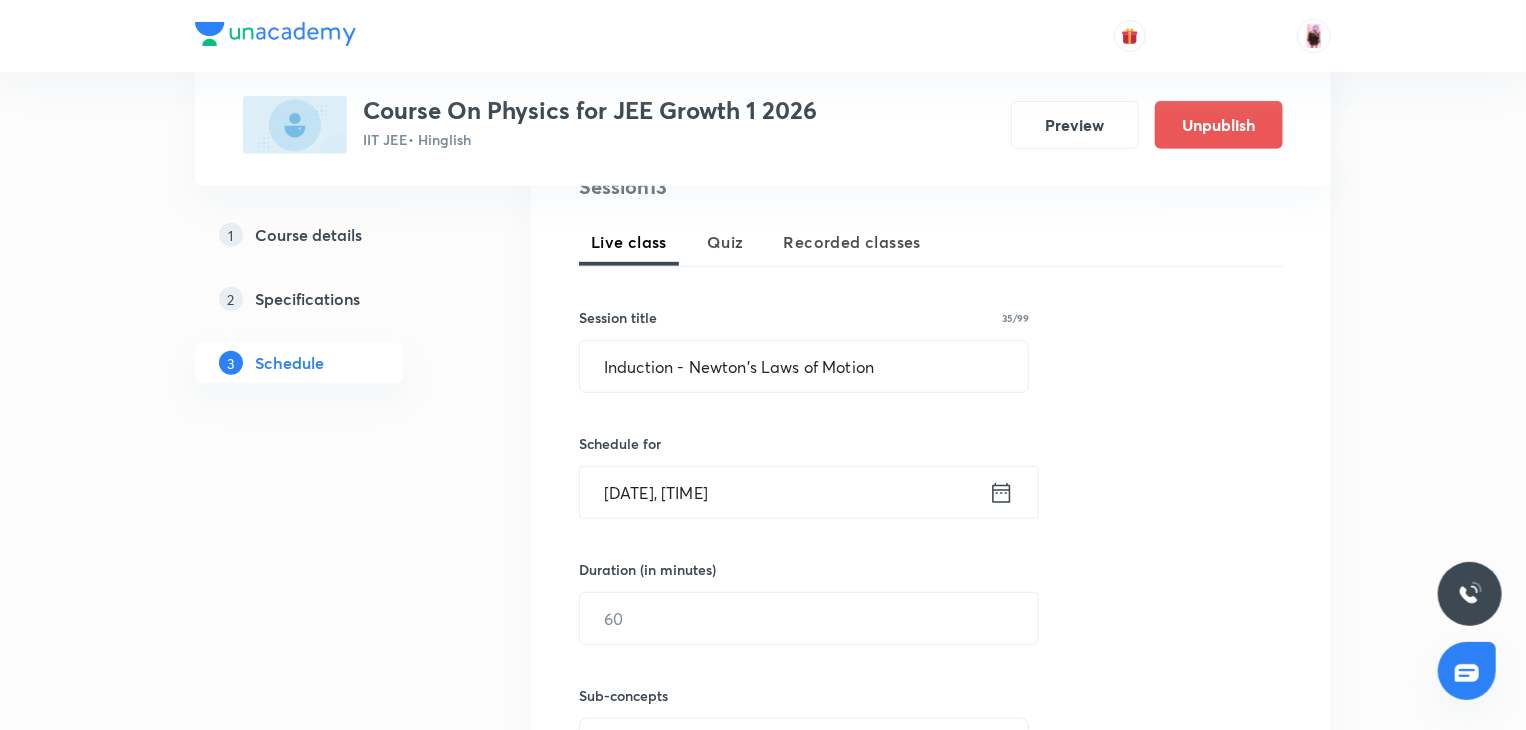 scroll, scrollTop: 422, scrollLeft: 0, axis: vertical 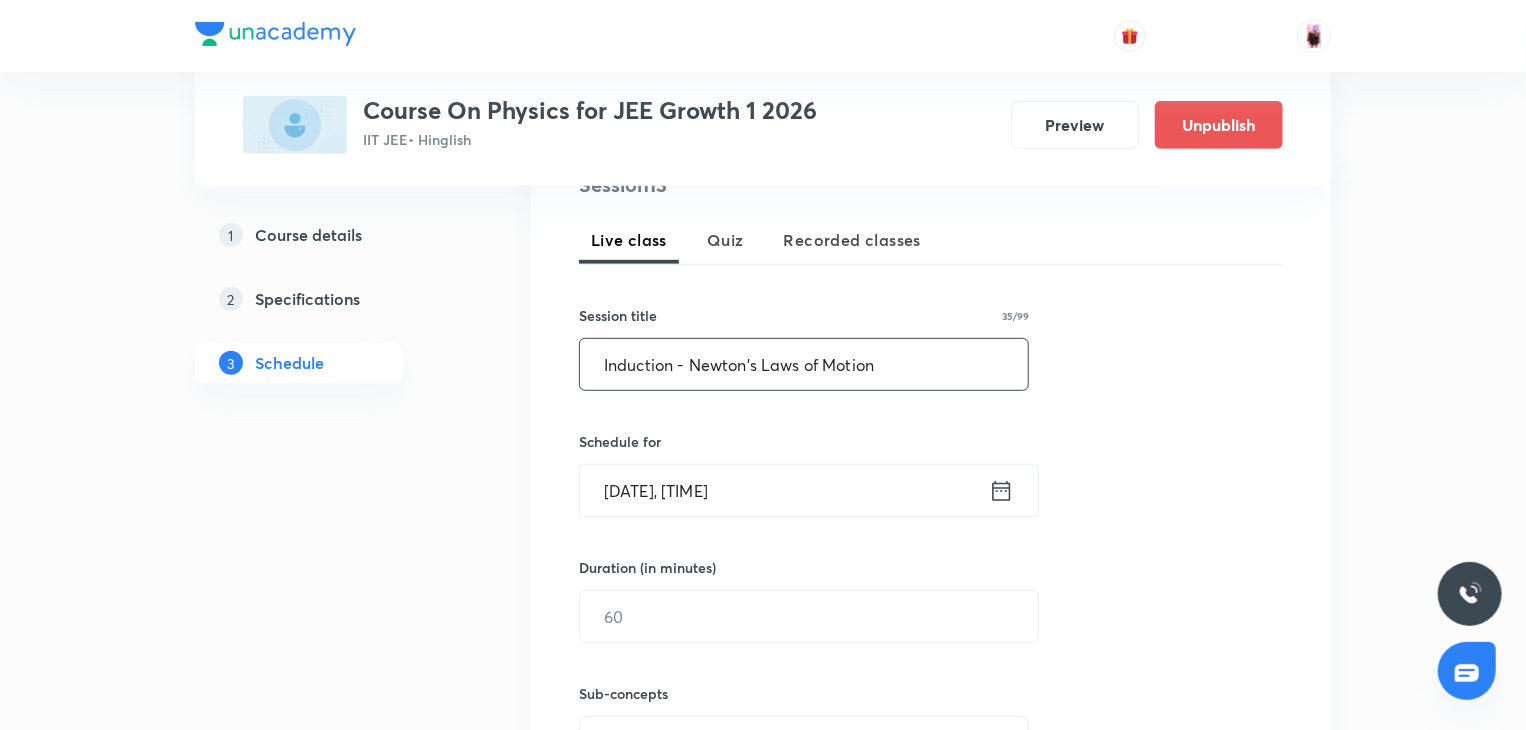 click on "Induction - Newton's Laws of Motion" at bounding box center [804, 364] 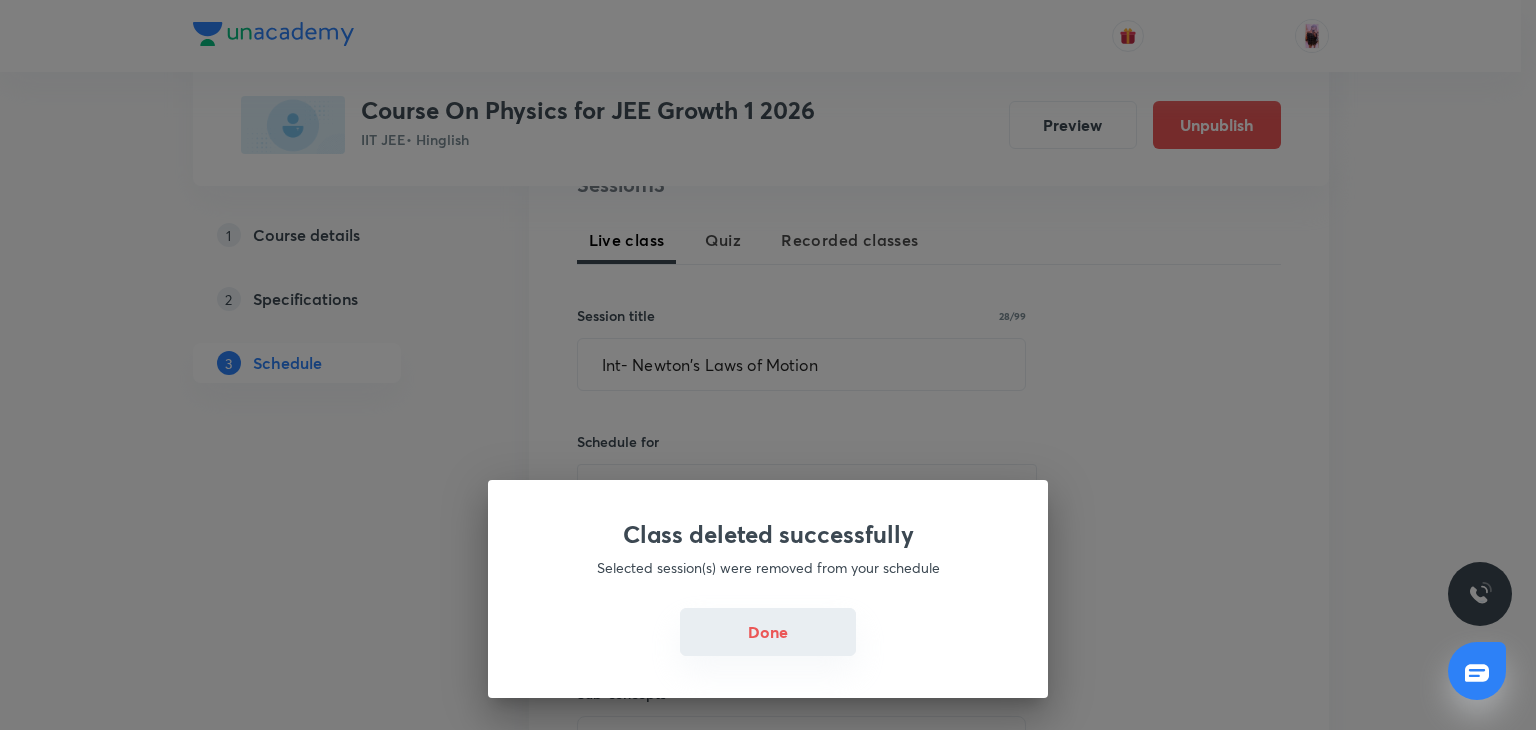 click on "Done" at bounding box center [768, 632] 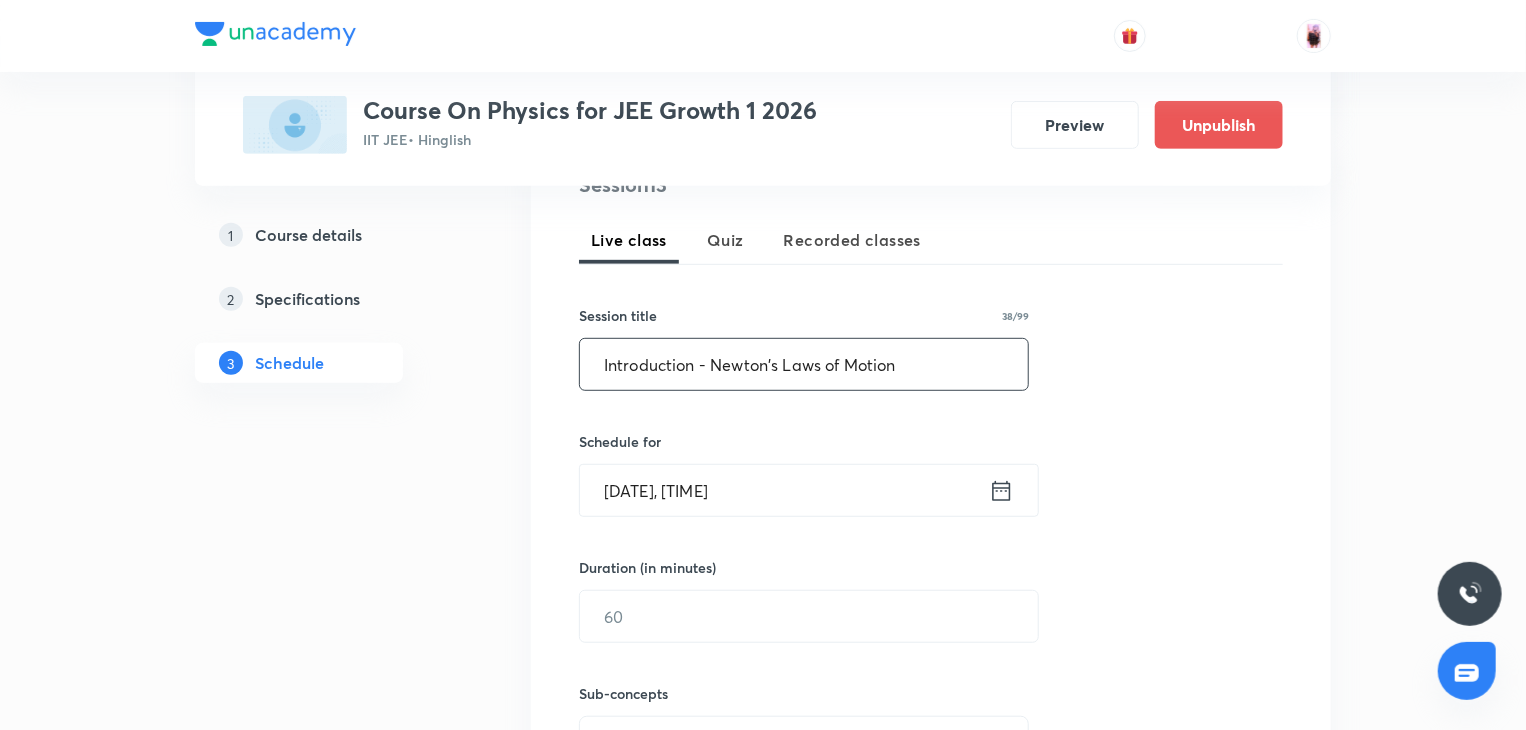 type on "Introduction - Newton's Laws of Motion" 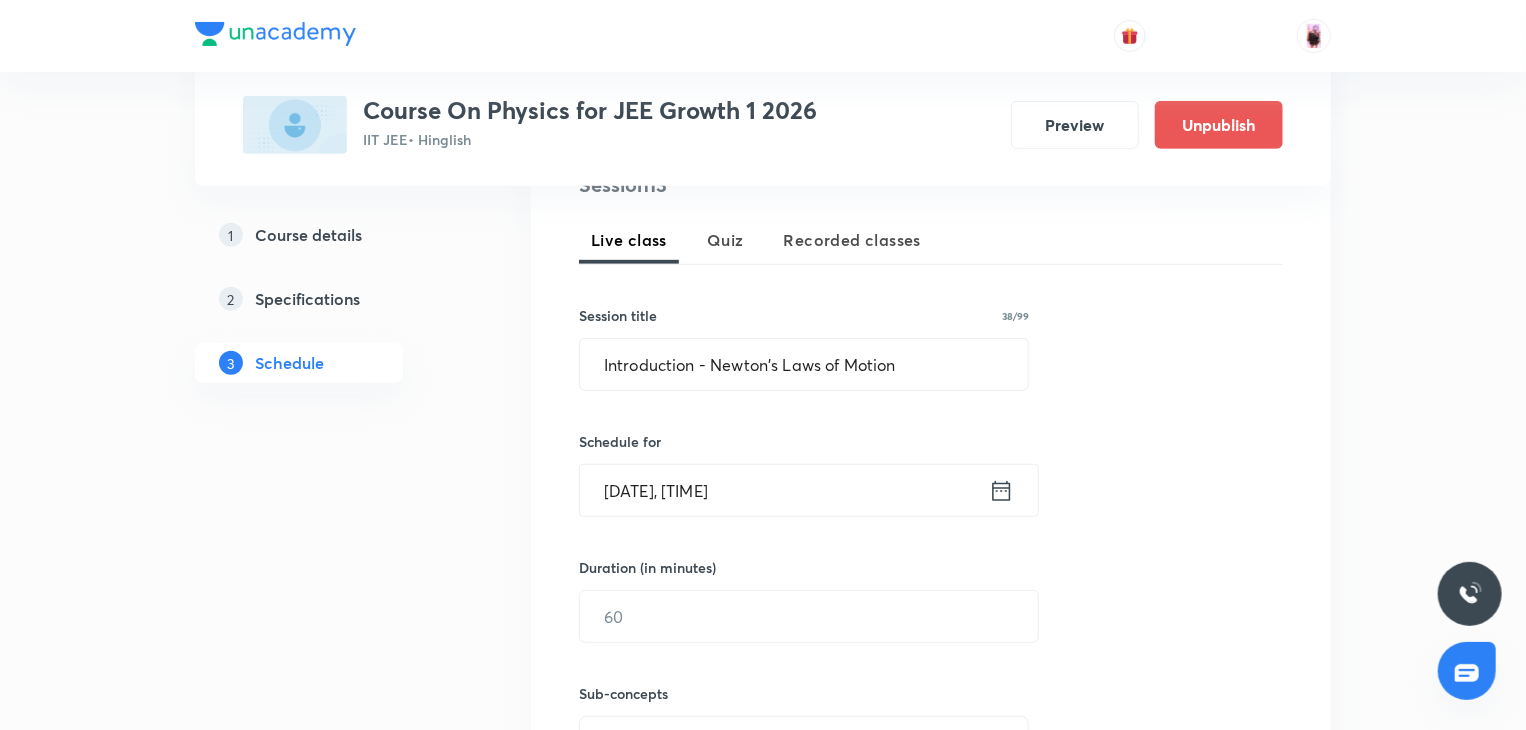 click on "[DATE], [TIME]" at bounding box center [784, 490] 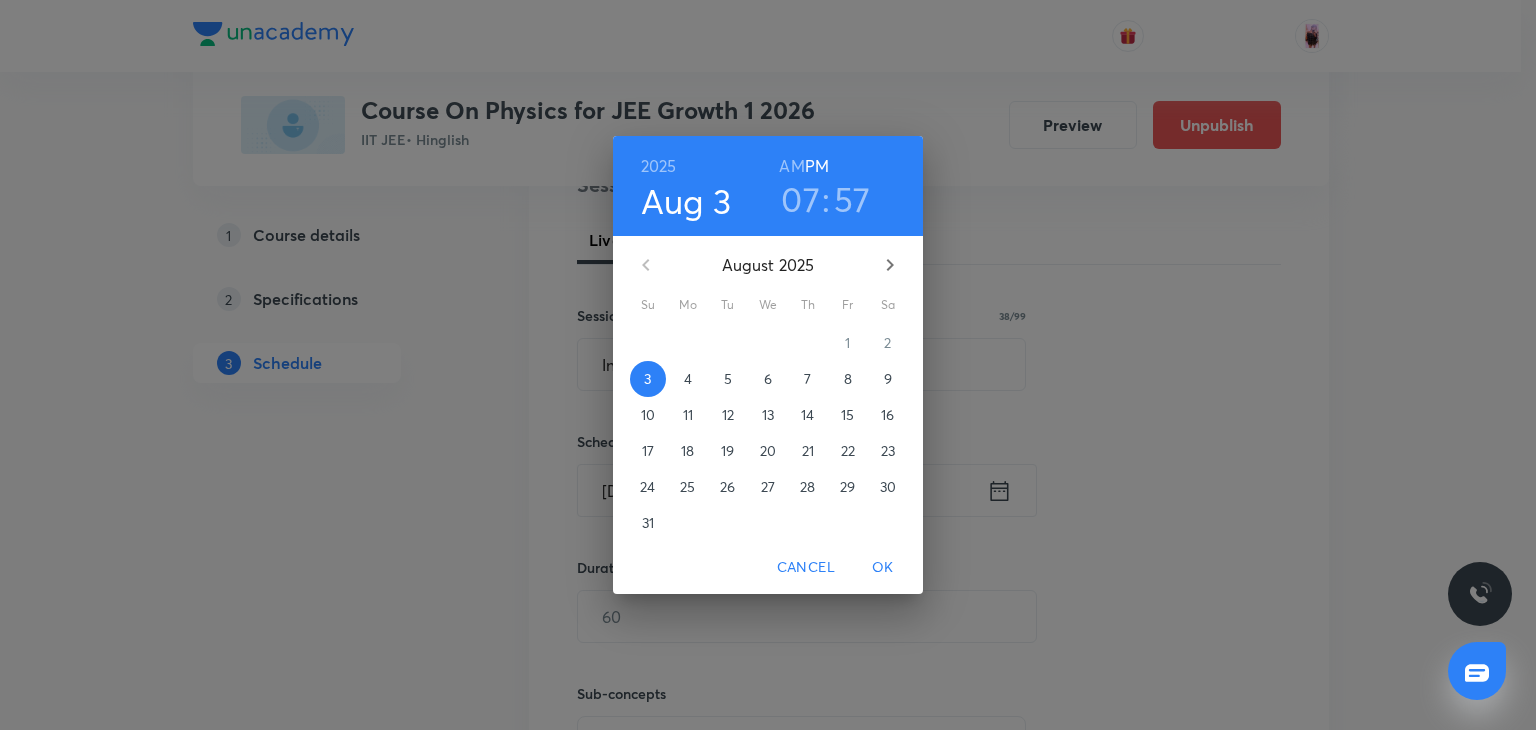 click on "57" at bounding box center [852, 199] 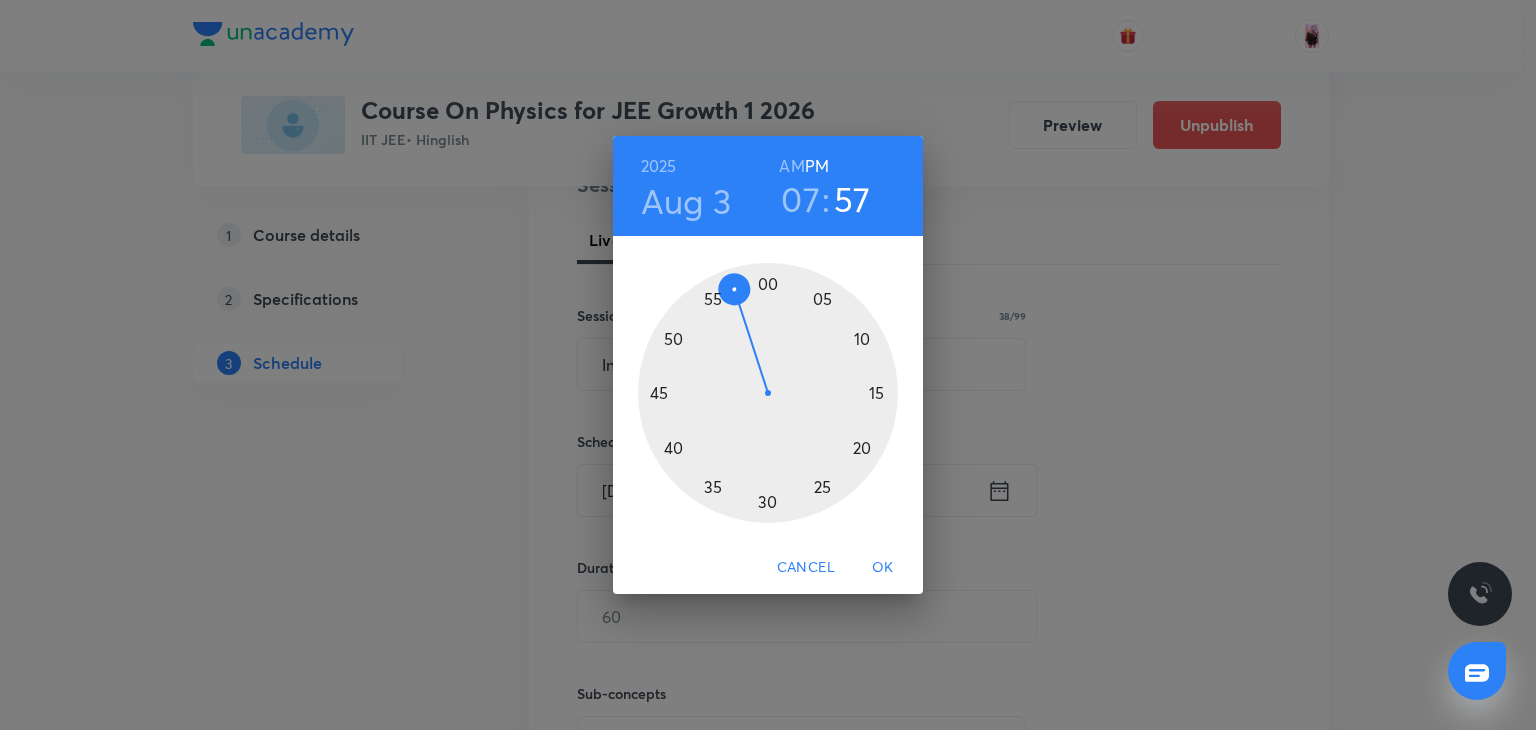 click at bounding box center [768, 393] 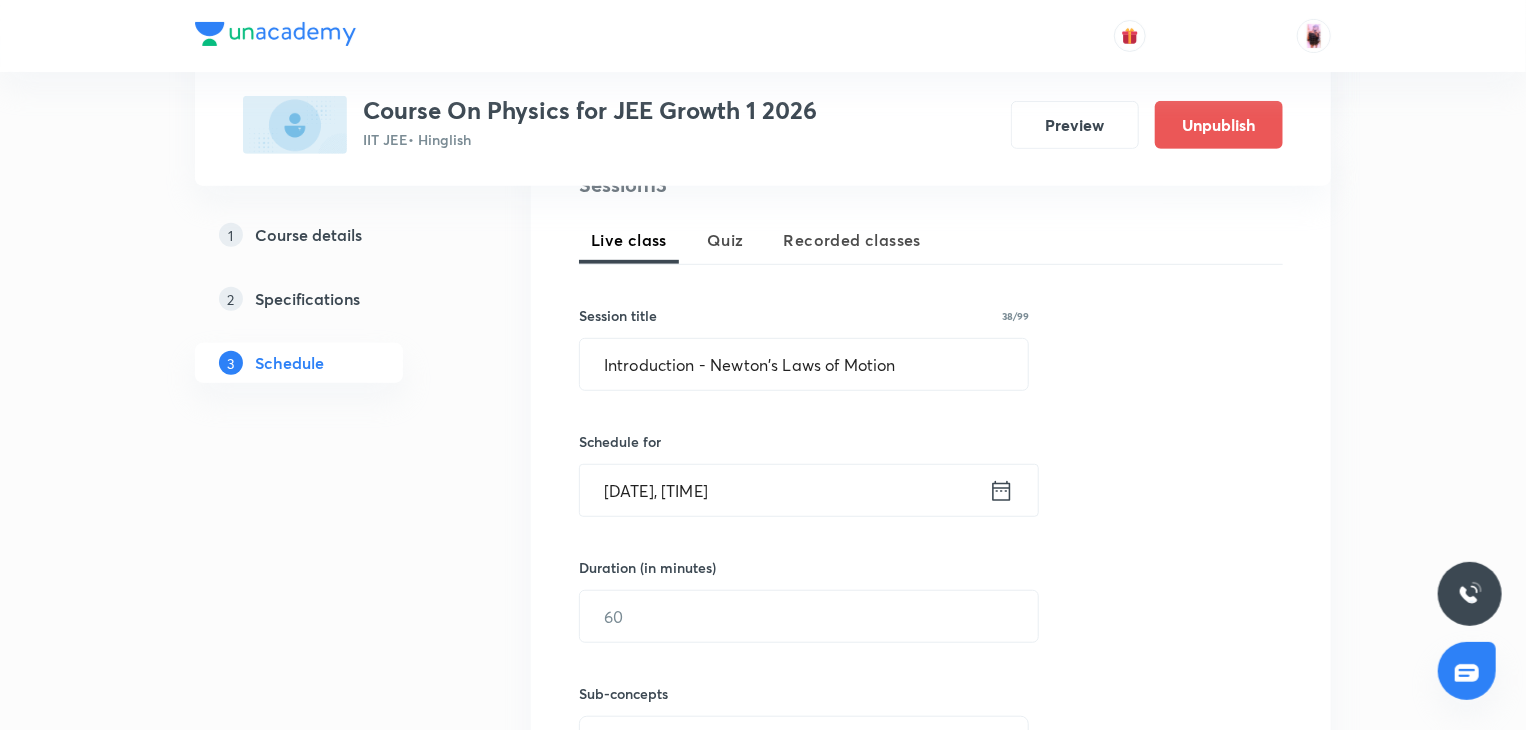 click on "Aug 3, 2025, 7:00 PM" at bounding box center [784, 490] 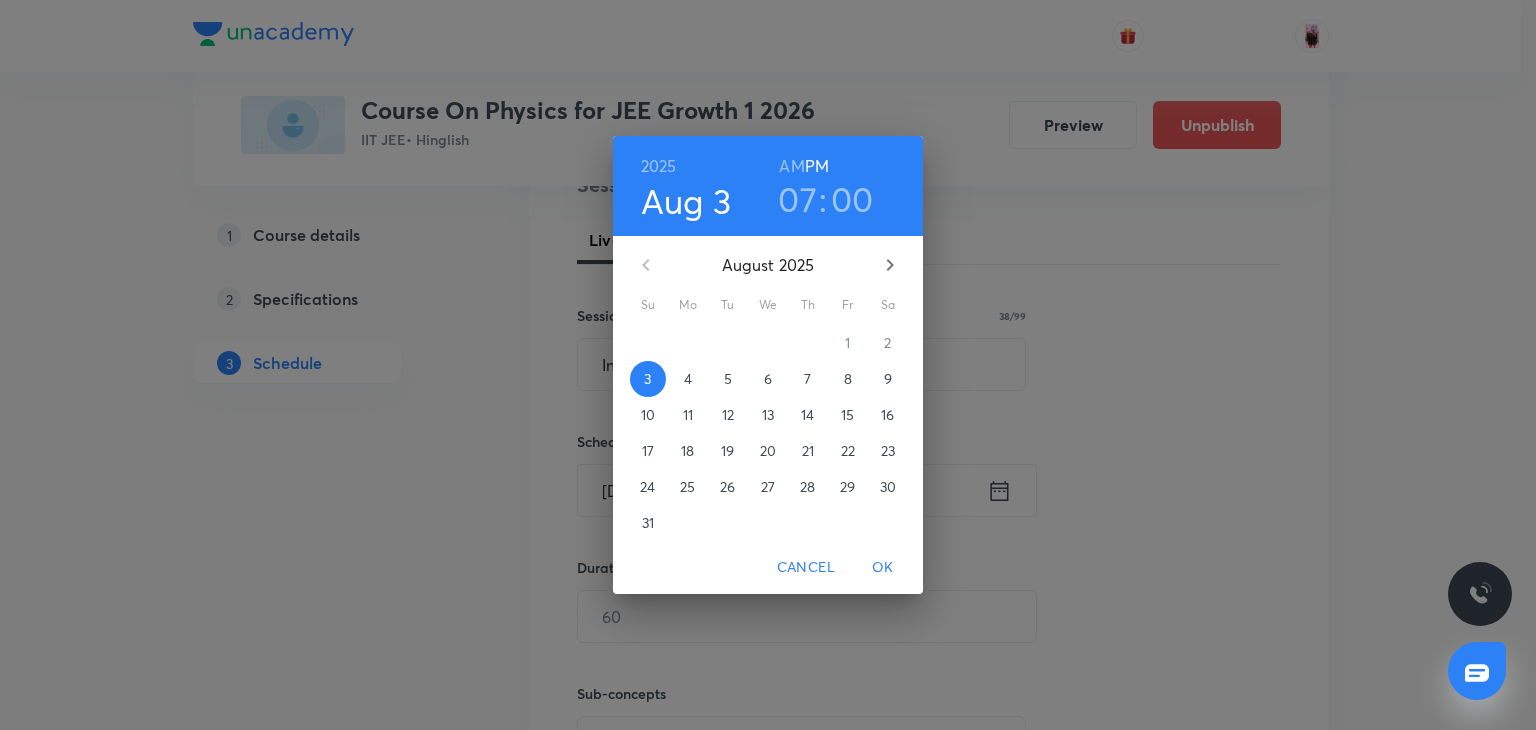 click on "07" at bounding box center [797, 199] 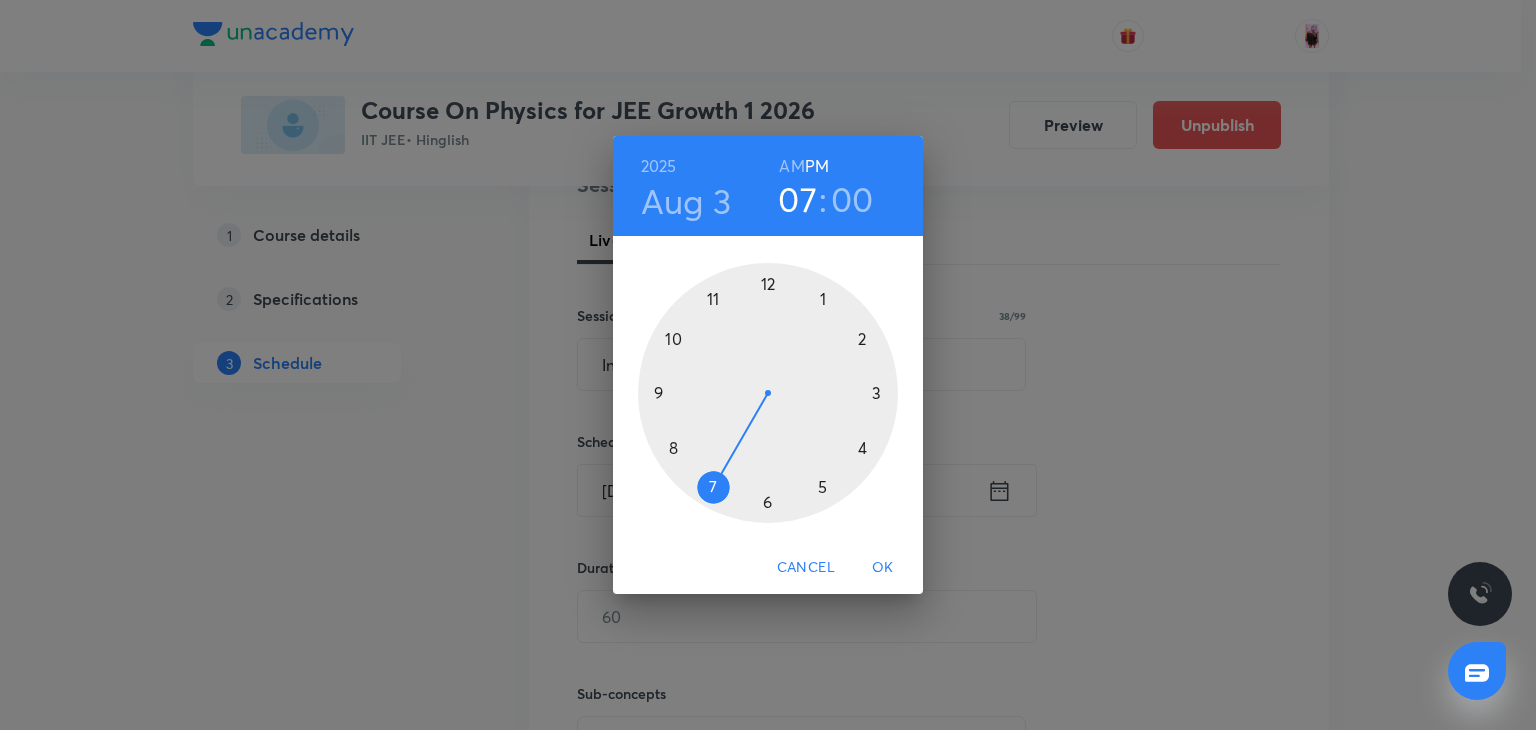 click at bounding box center (768, 393) 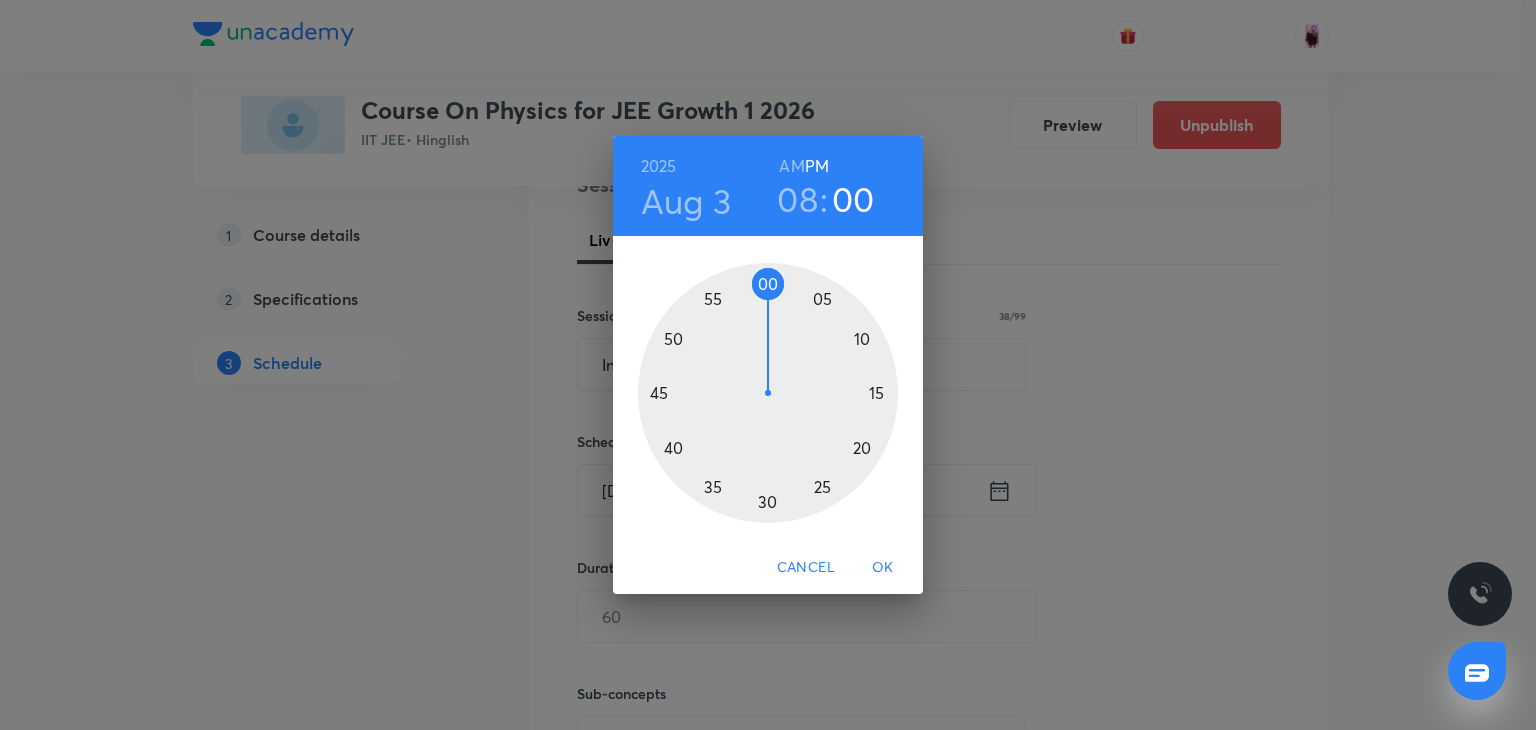click on "OK" at bounding box center (883, 567) 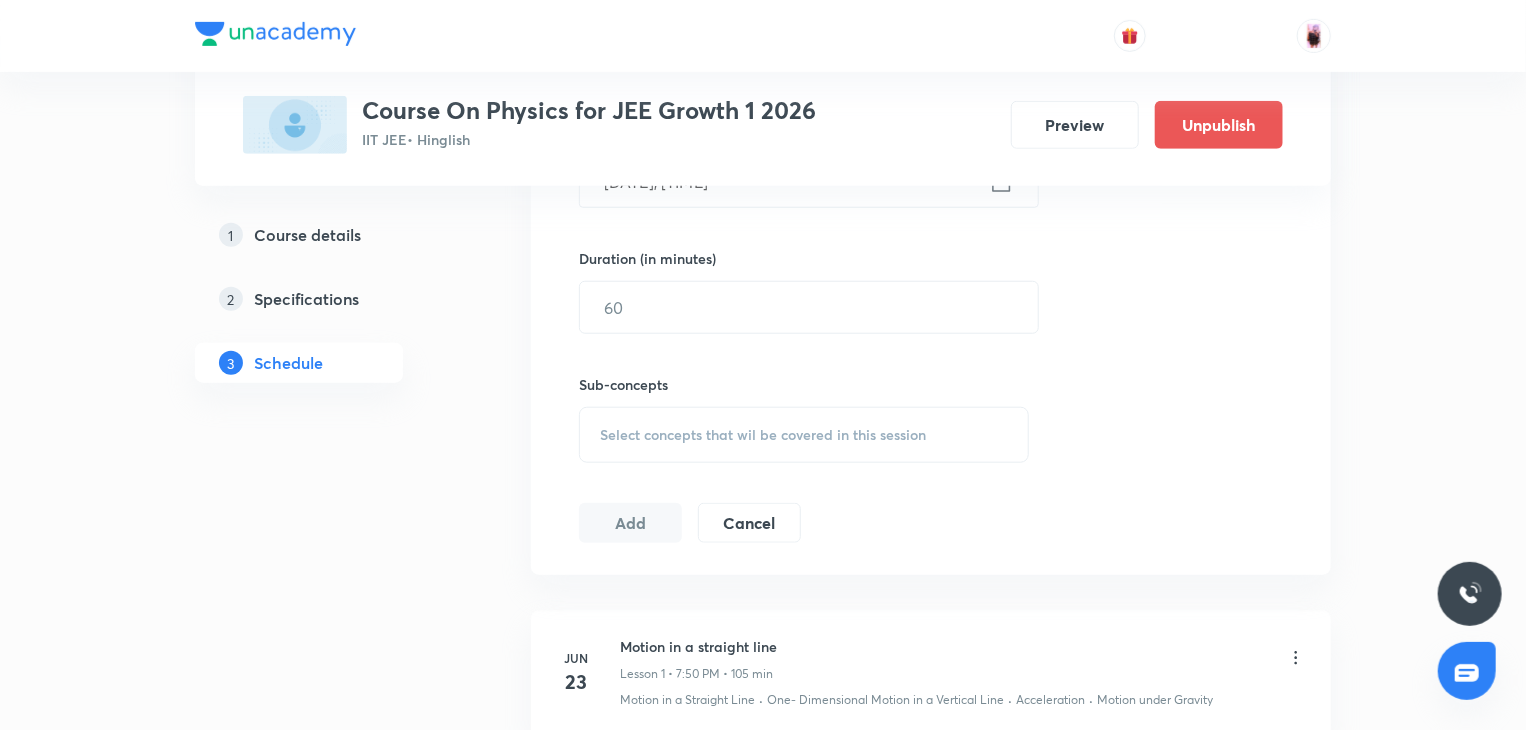 scroll, scrollTop: 732, scrollLeft: 0, axis: vertical 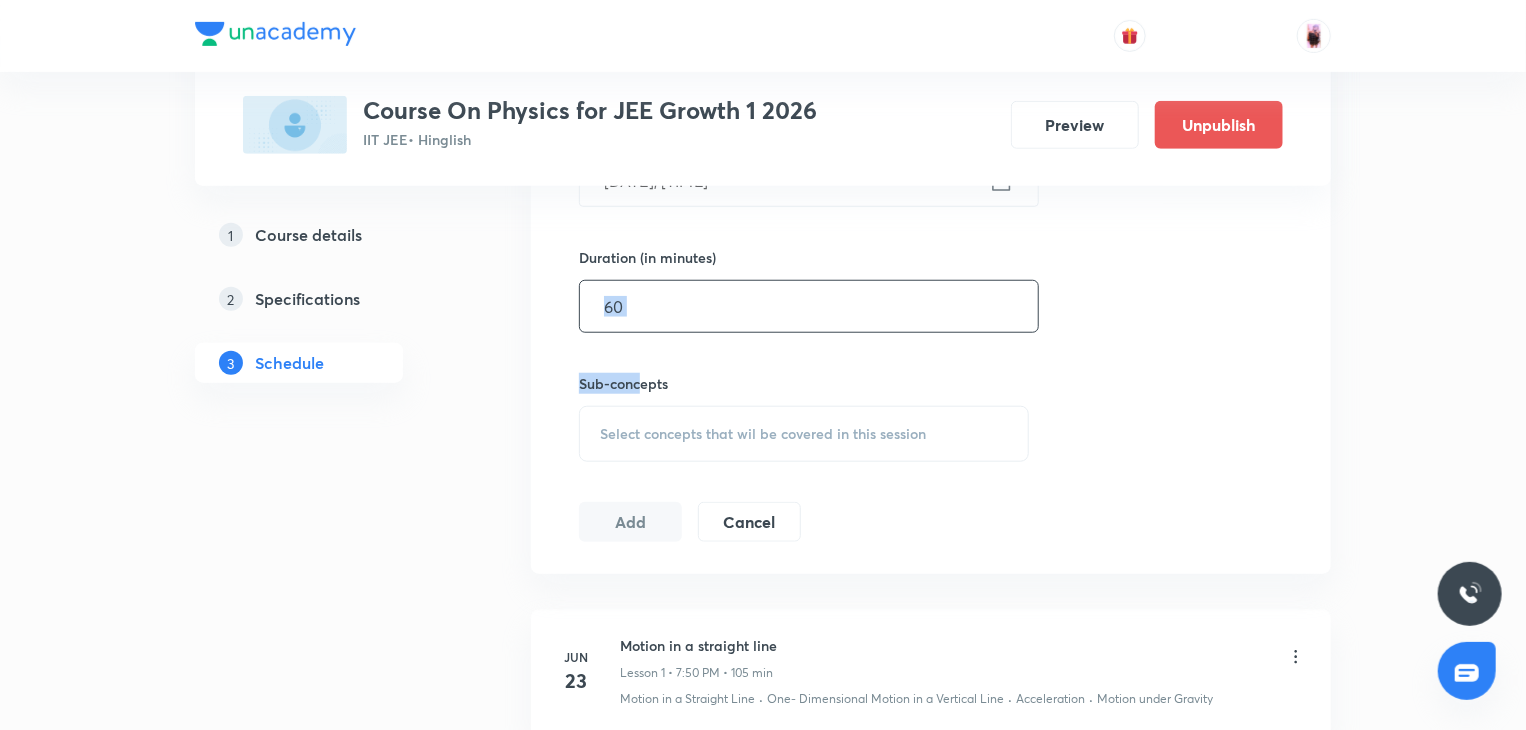 drag, startPoint x: 644, startPoint y: 337, endPoint x: 684, endPoint y: 309, distance: 48.82622 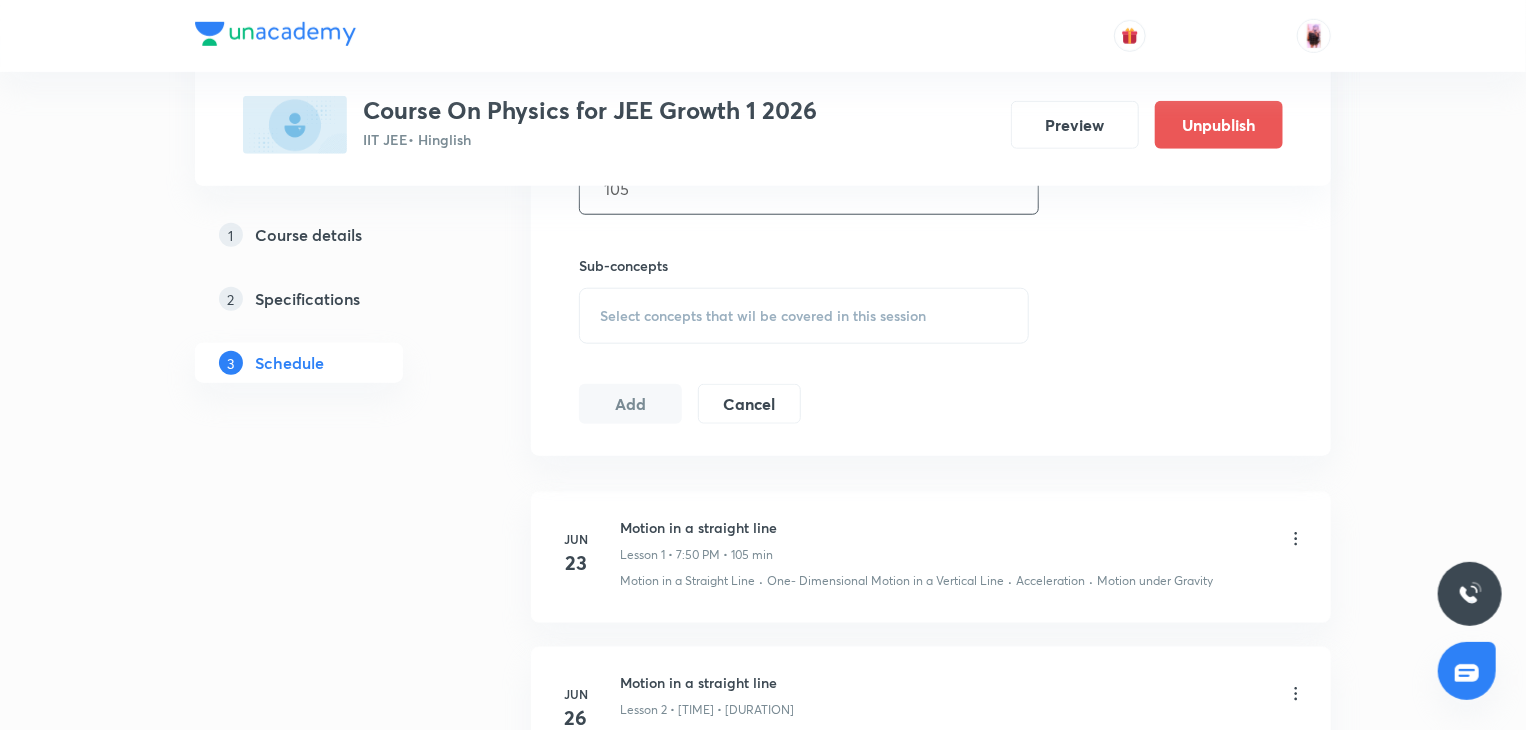 scroll, scrollTop: 872, scrollLeft: 0, axis: vertical 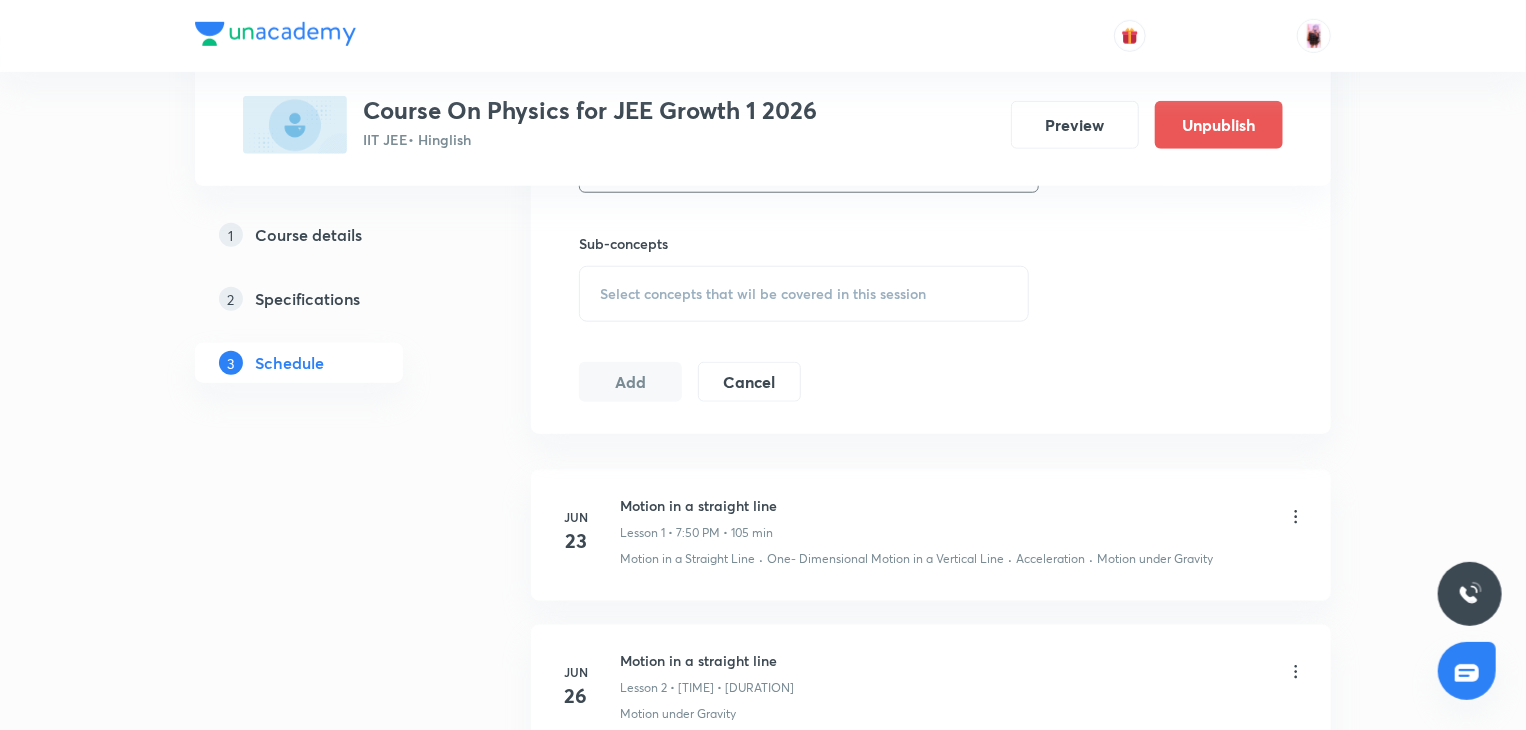 type on "105" 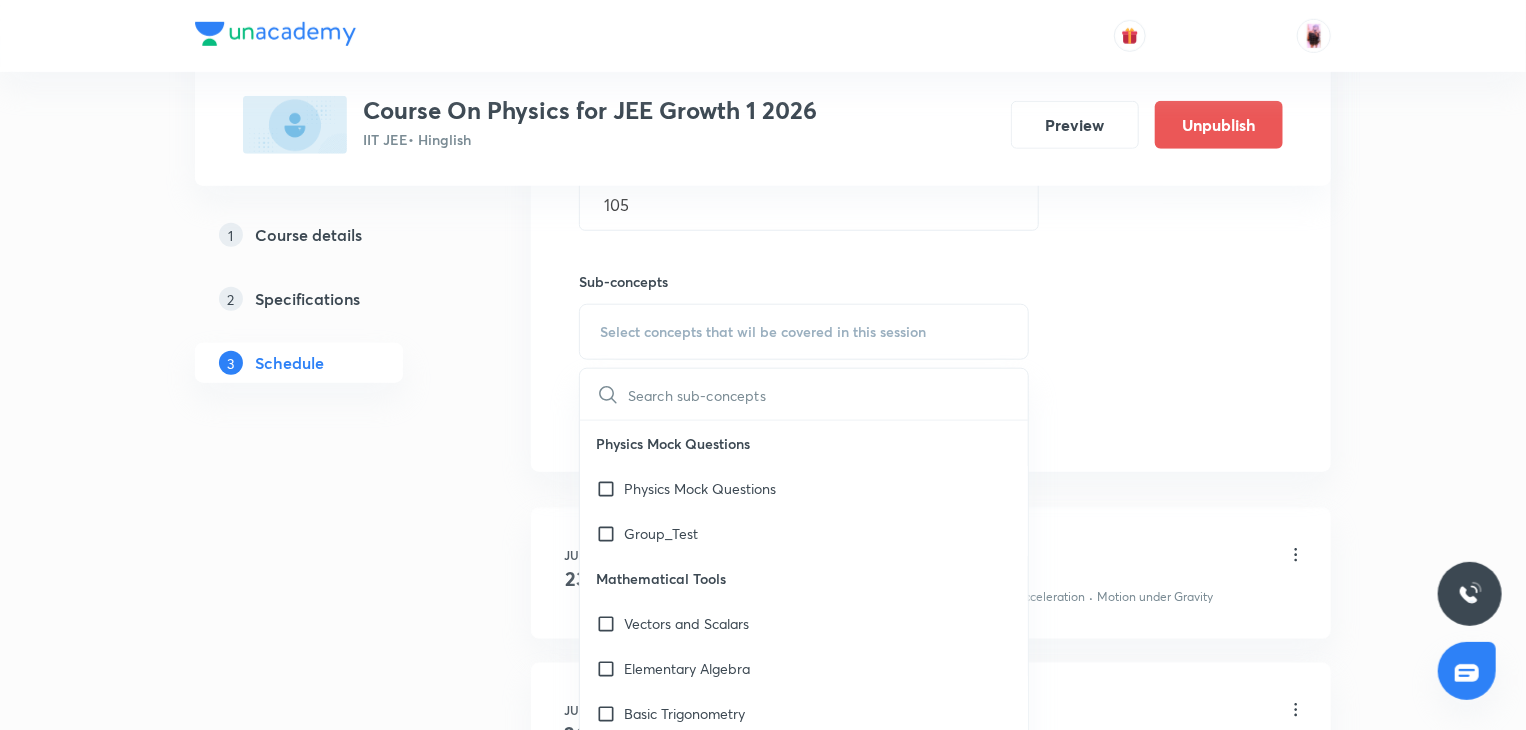 scroll, scrollTop: 837, scrollLeft: 0, axis: vertical 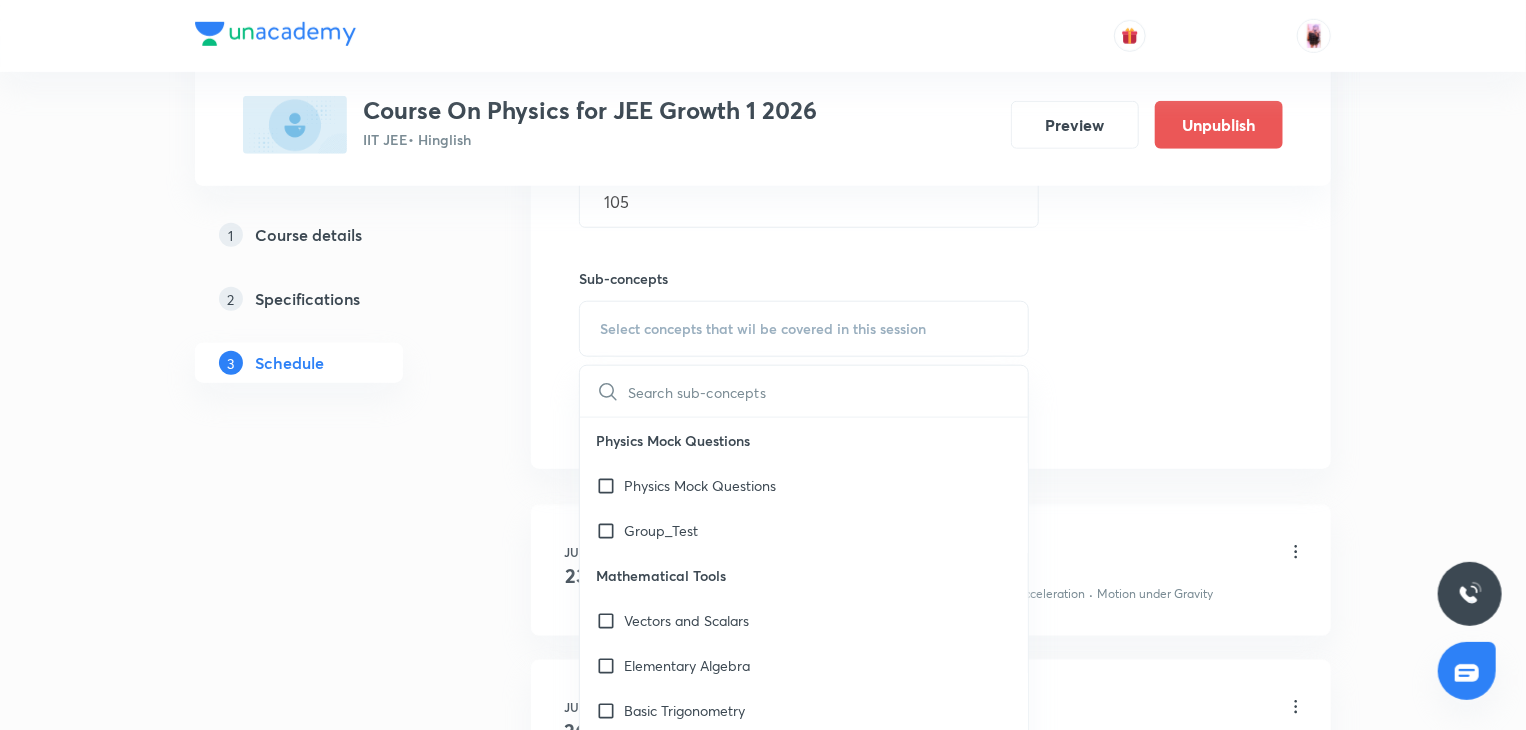 click at bounding box center [828, 391] 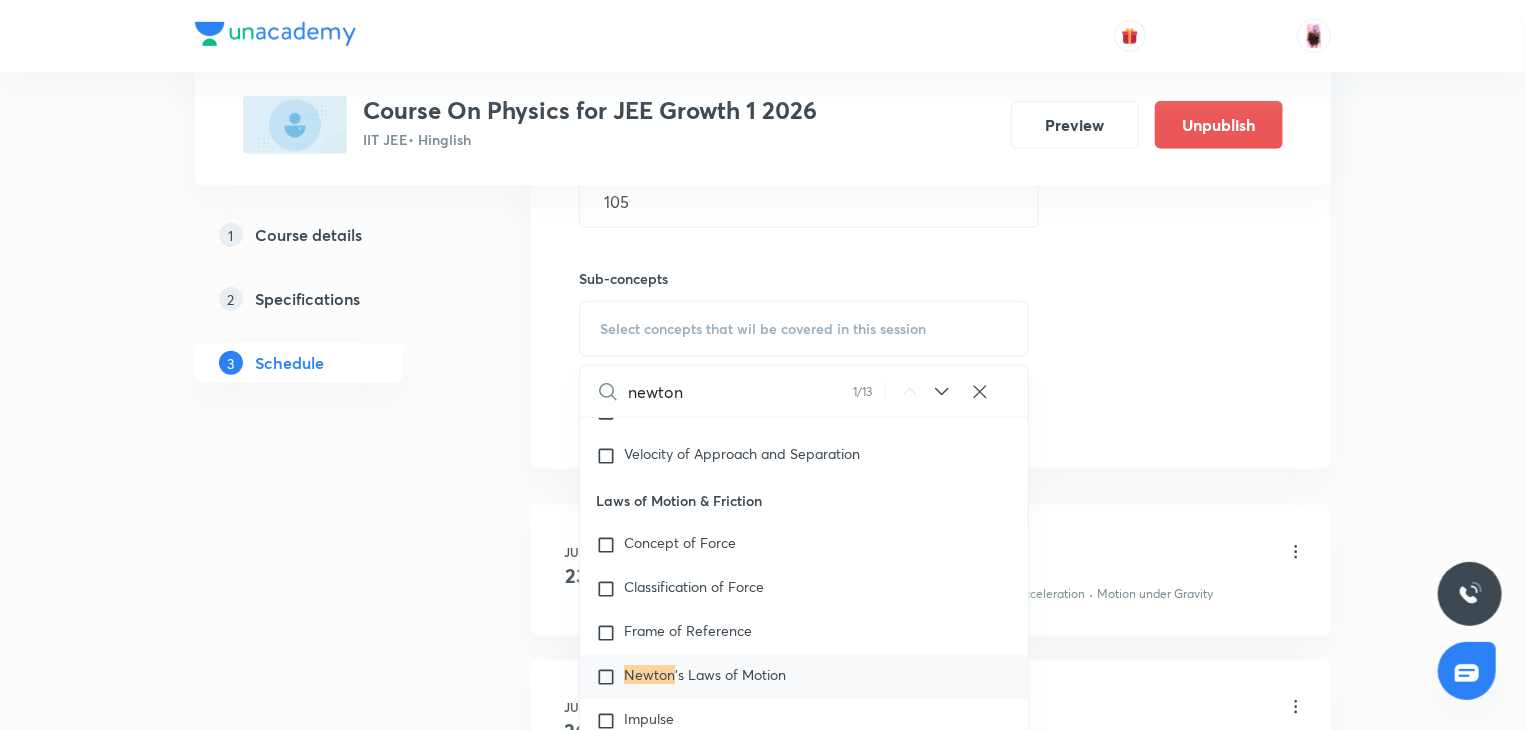 scroll, scrollTop: 3327, scrollLeft: 0, axis: vertical 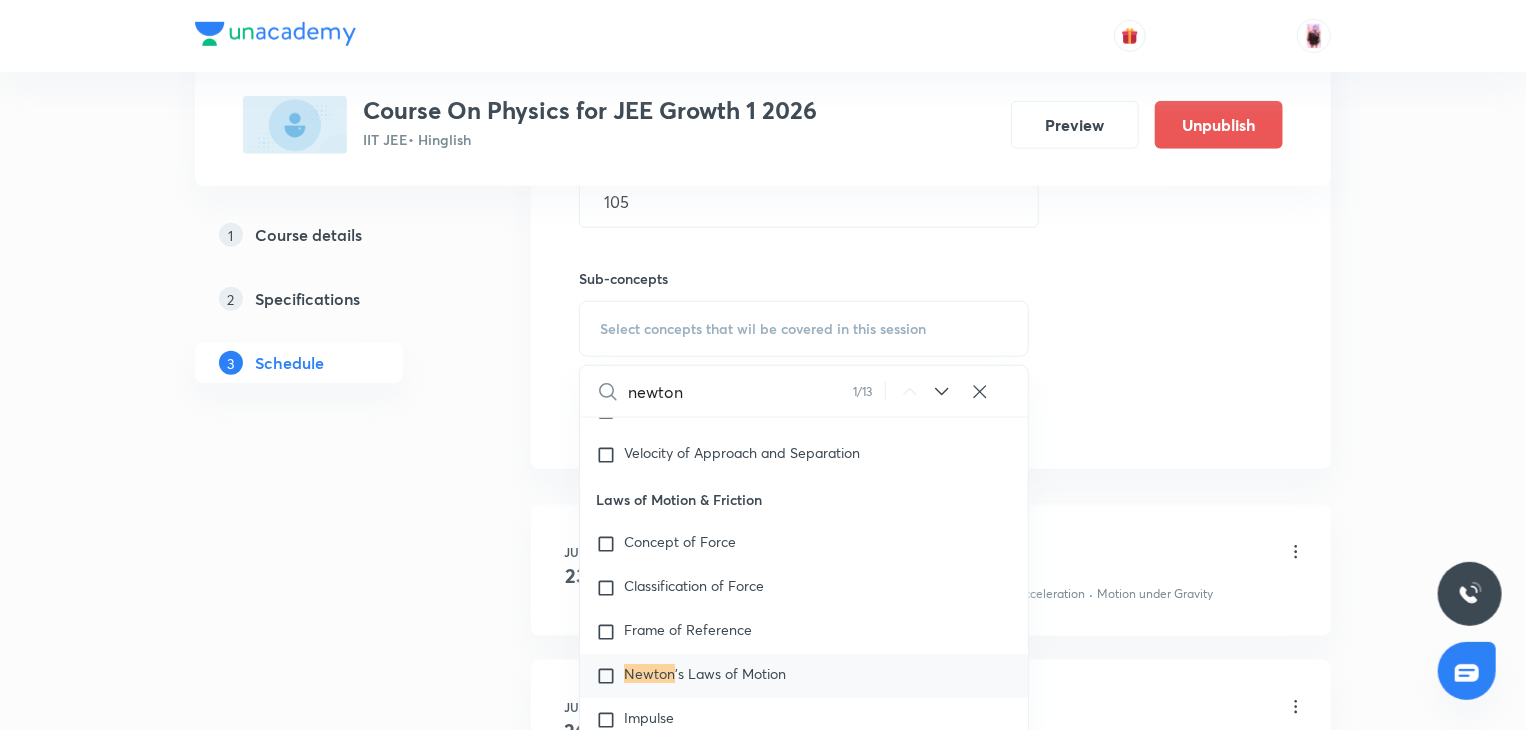 type on "newton" 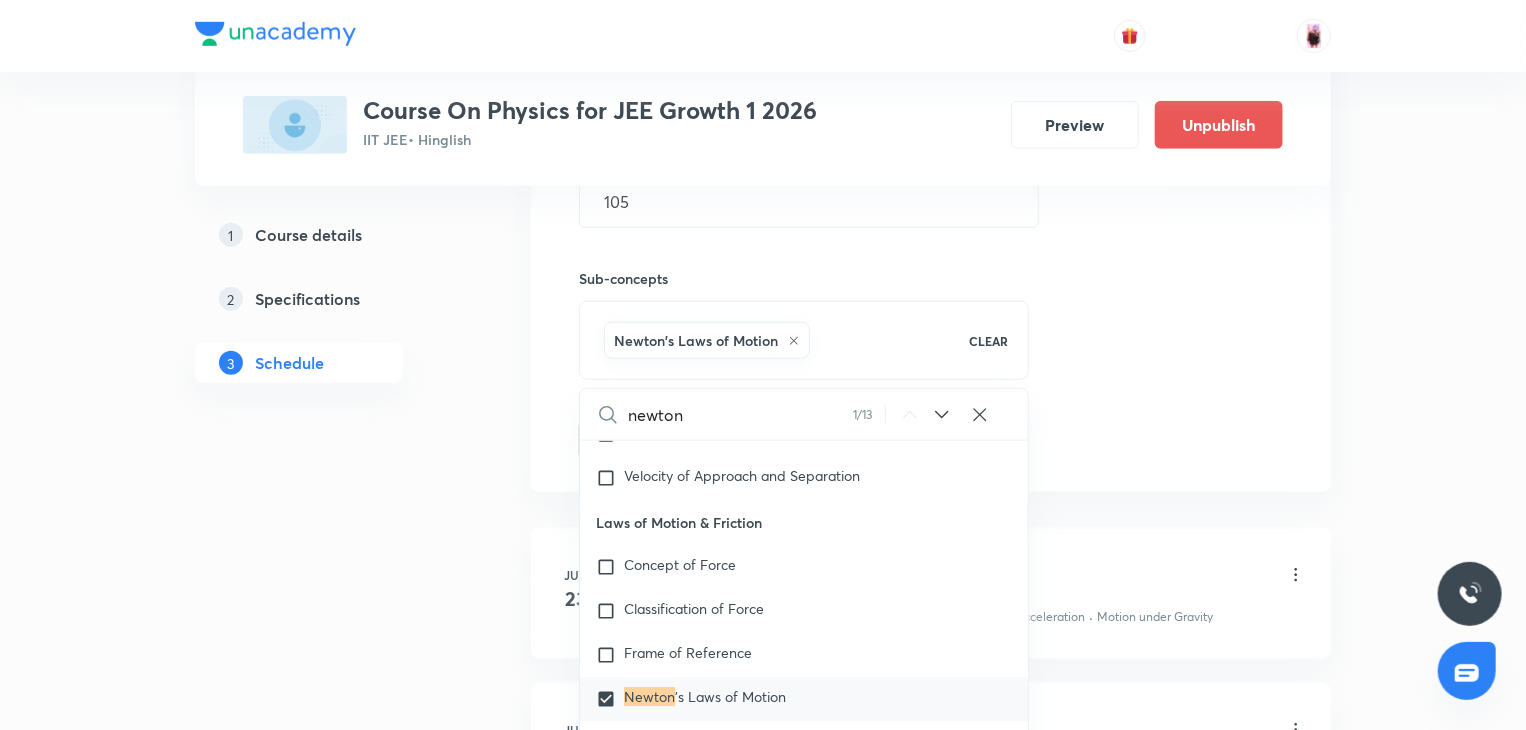 click on "1 Course details 2 Specifications 3 Schedule" at bounding box center (331, 1009) 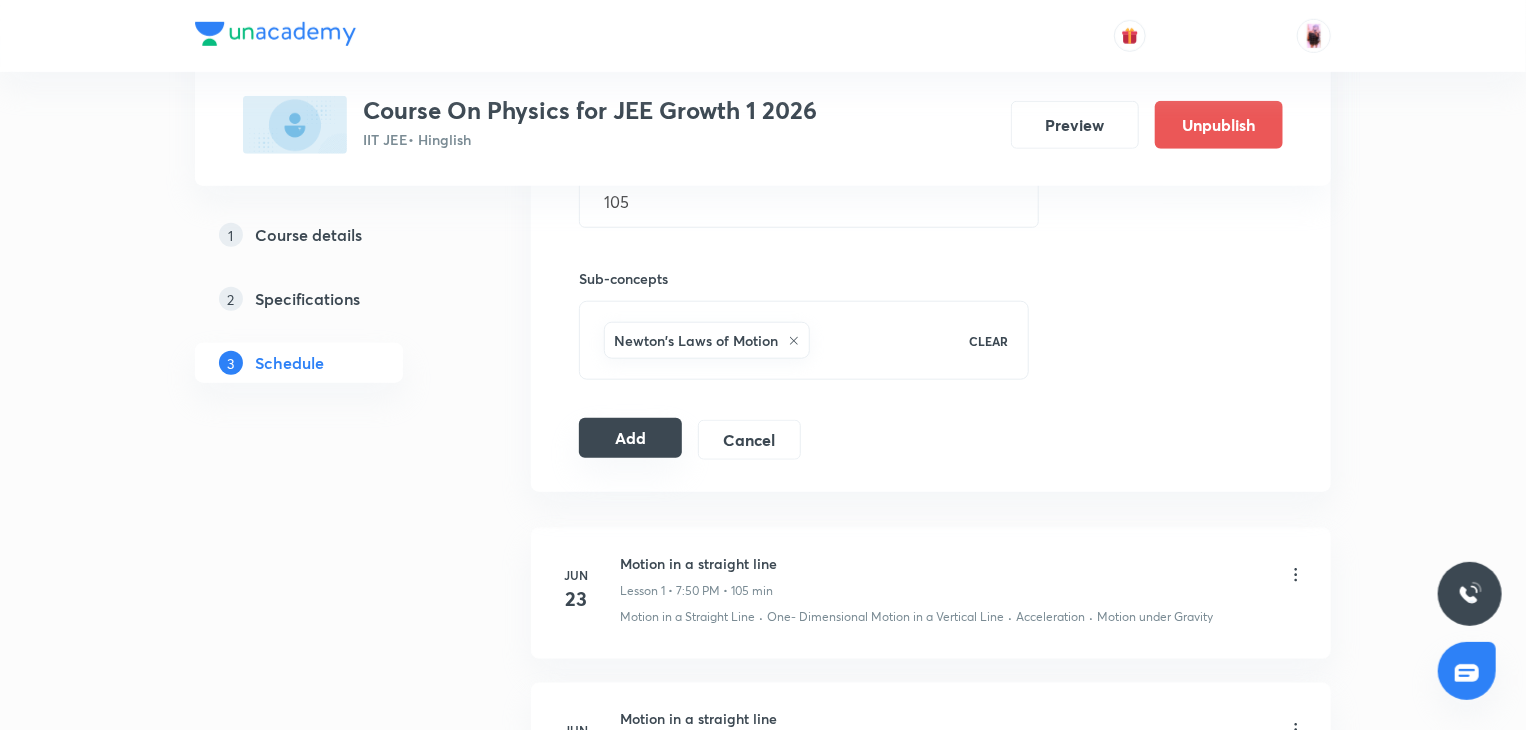 click on "Add" at bounding box center [630, 438] 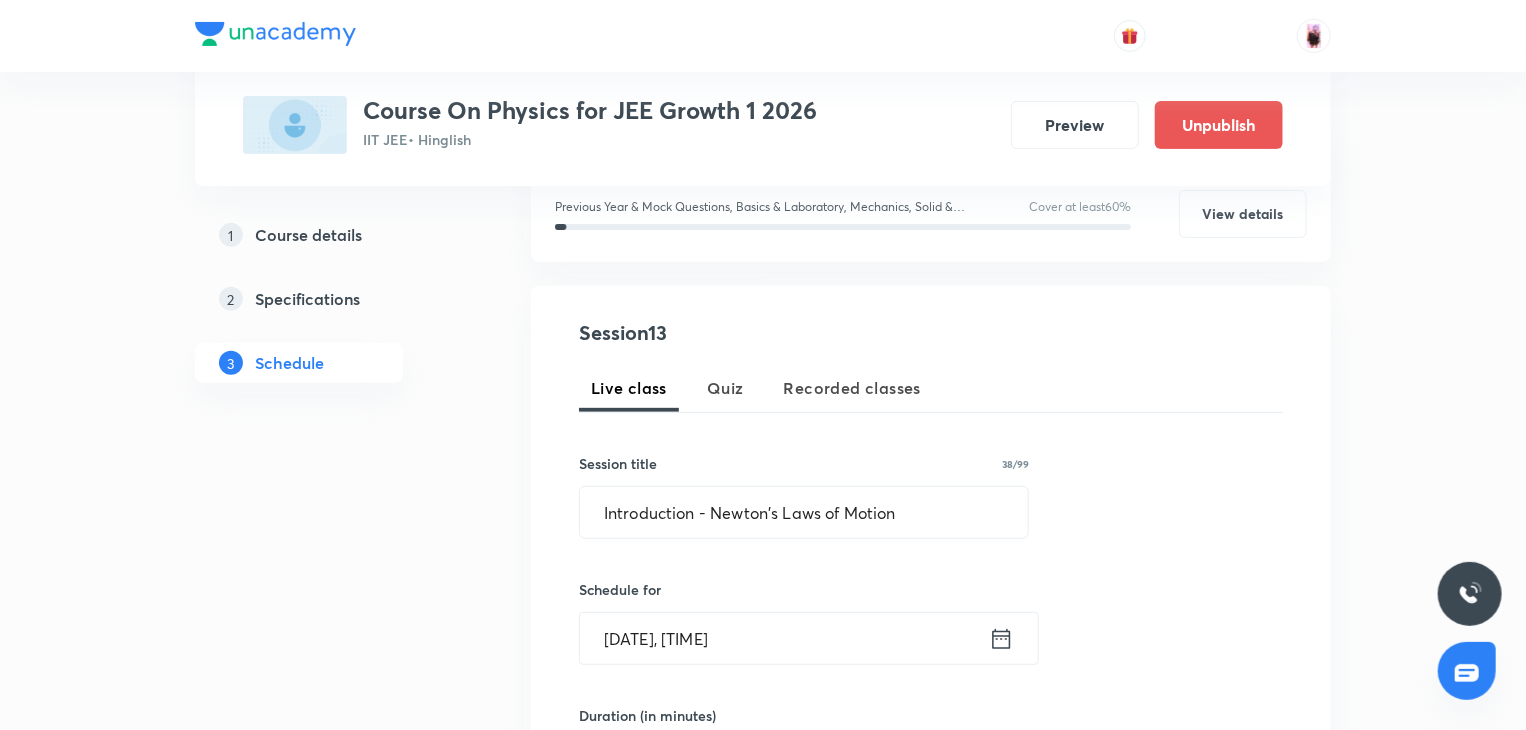 scroll, scrollTop: 273, scrollLeft: 0, axis: vertical 